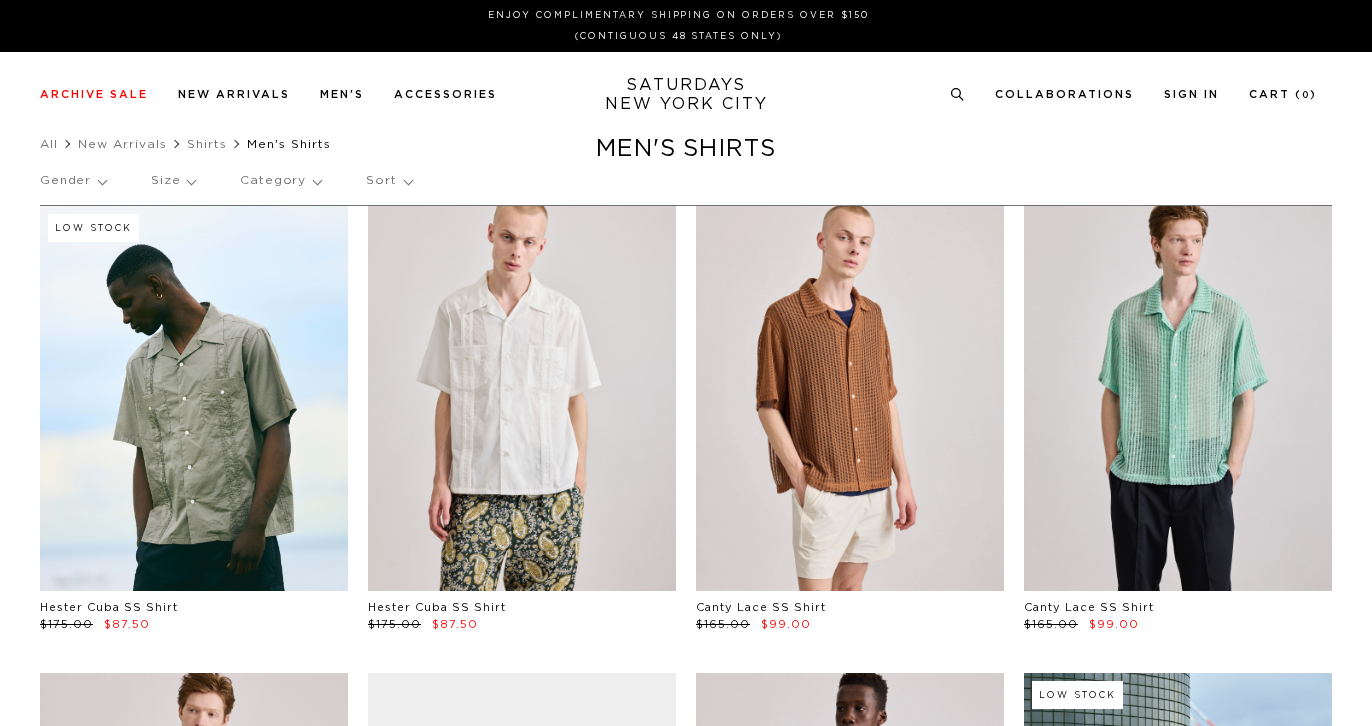 scroll, scrollTop: 0, scrollLeft: 0, axis: both 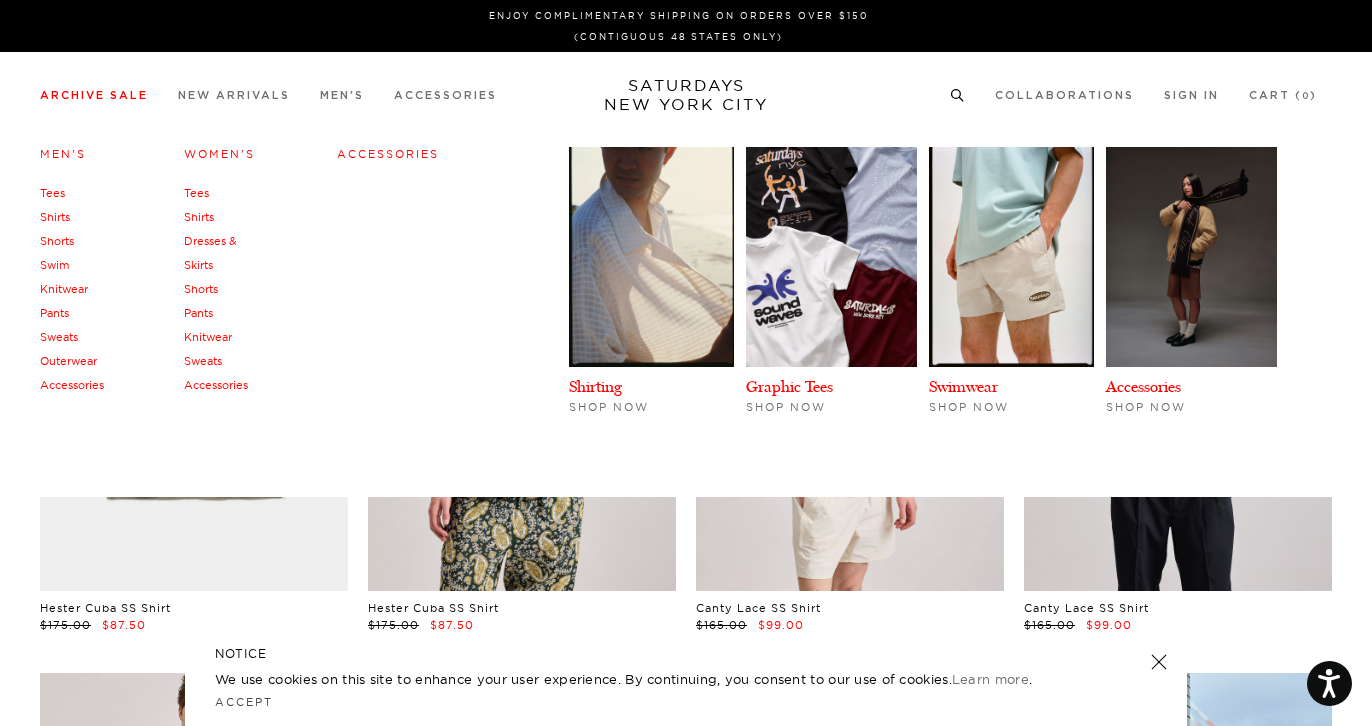 click on "Outerwear" at bounding box center [68, 361] 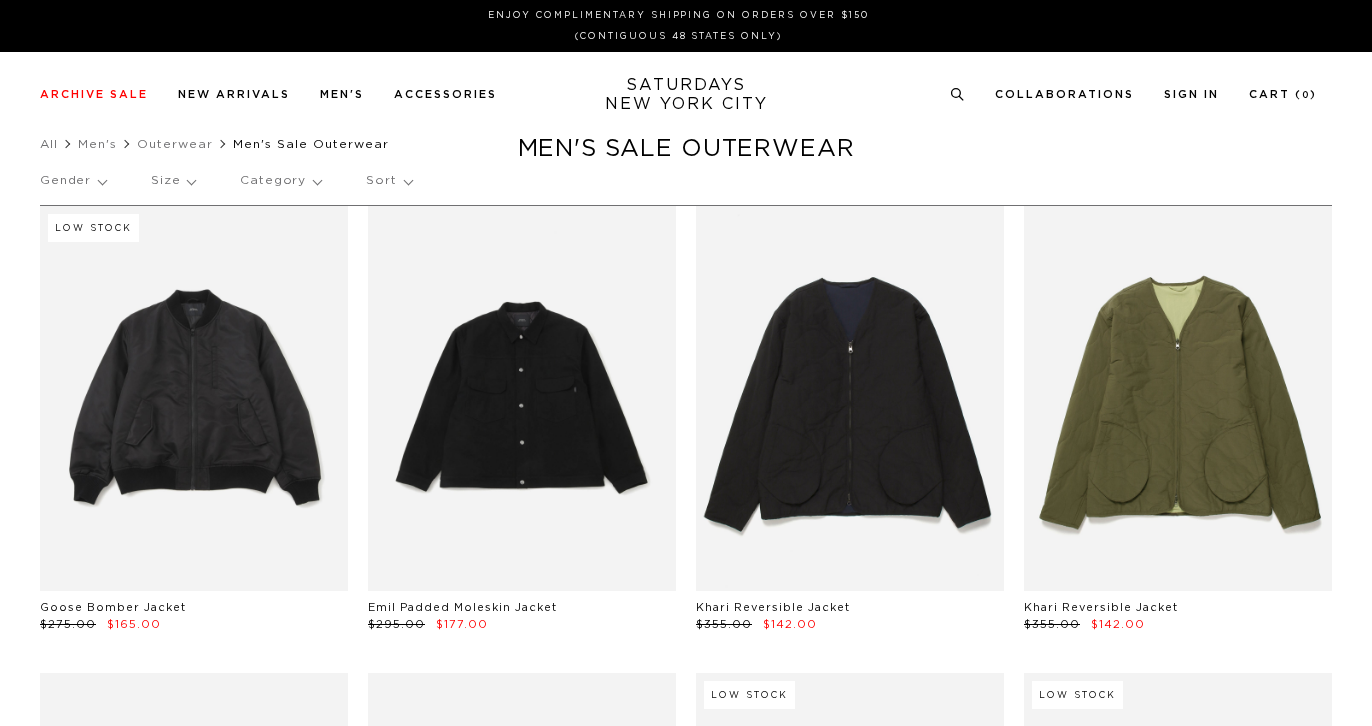 scroll, scrollTop: 0, scrollLeft: 0, axis: both 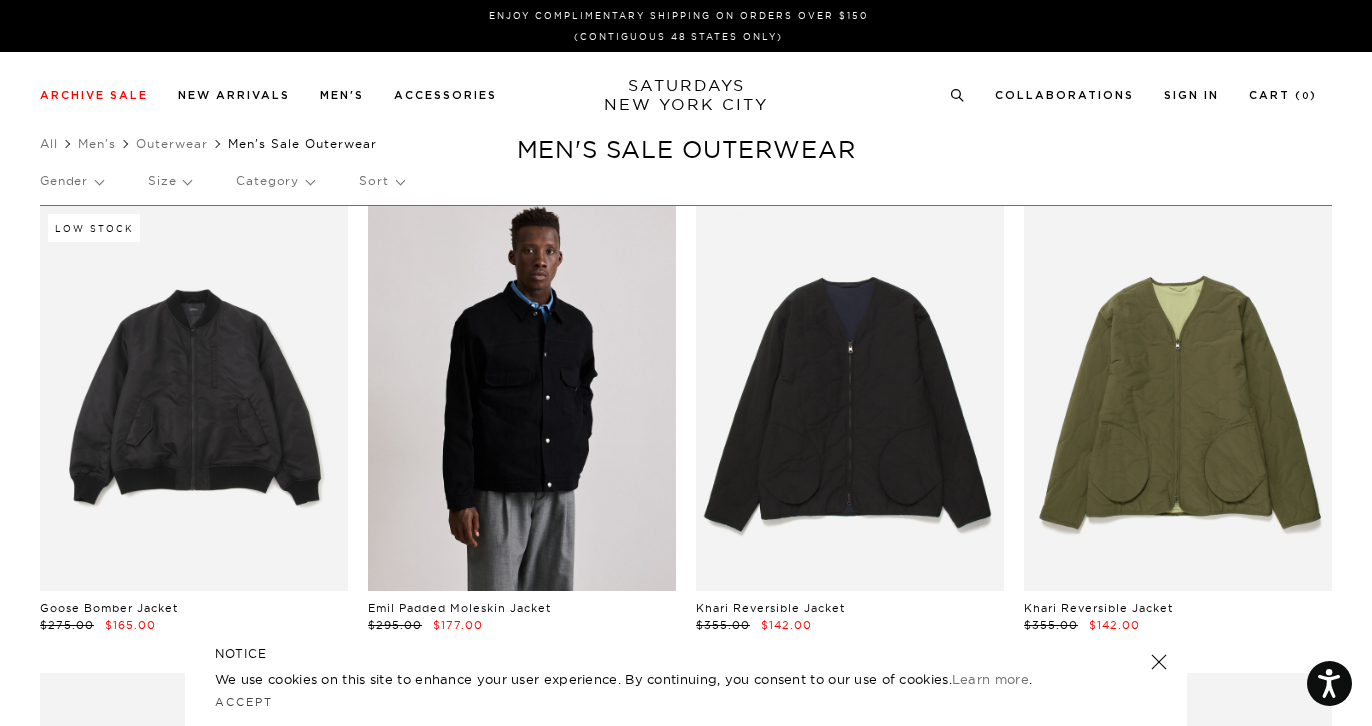 click at bounding box center [522, 398] 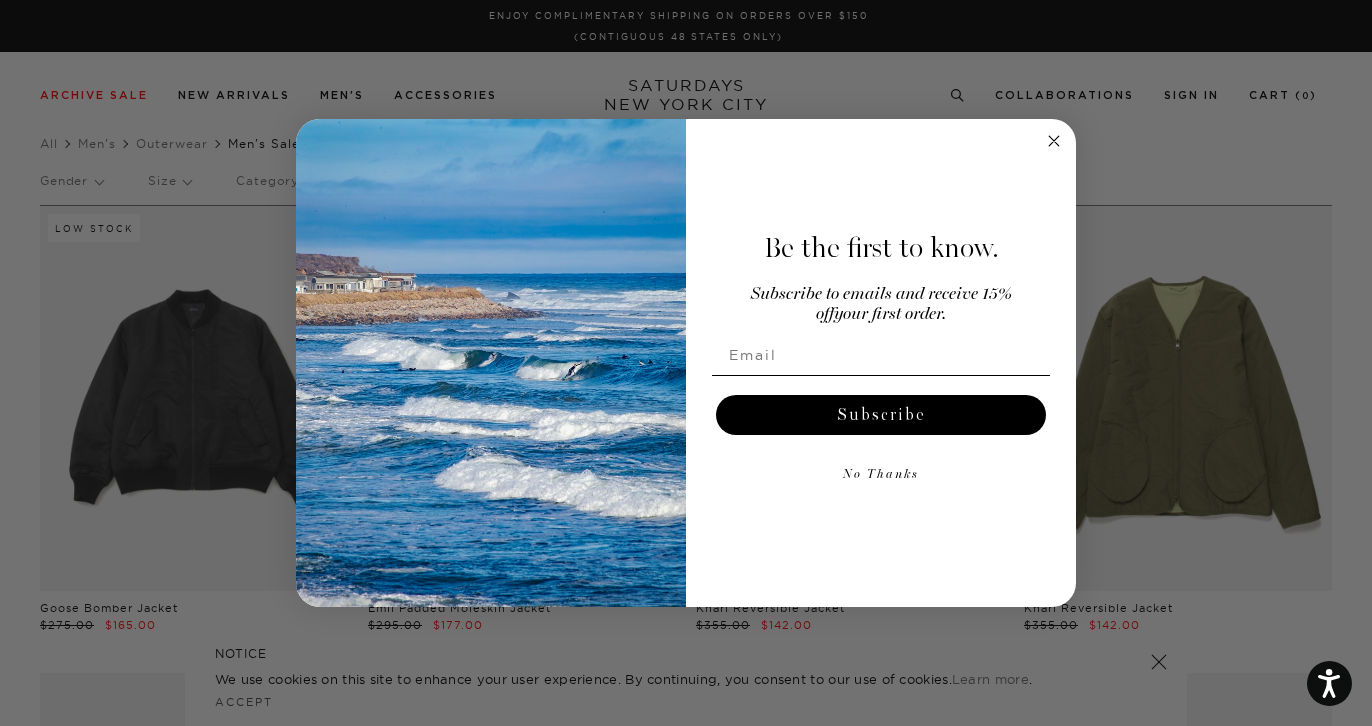 click 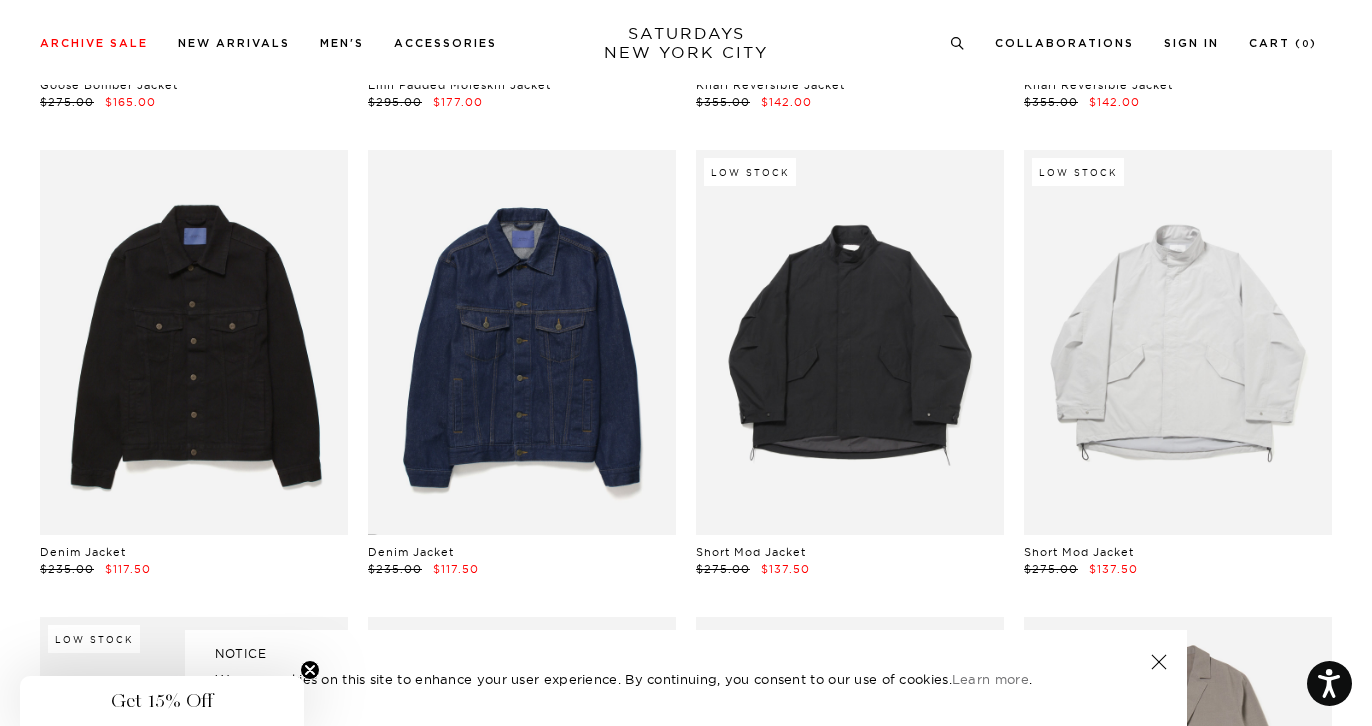 scroll, scrollTop: 524, scrollLeft: 0, axis: vertical 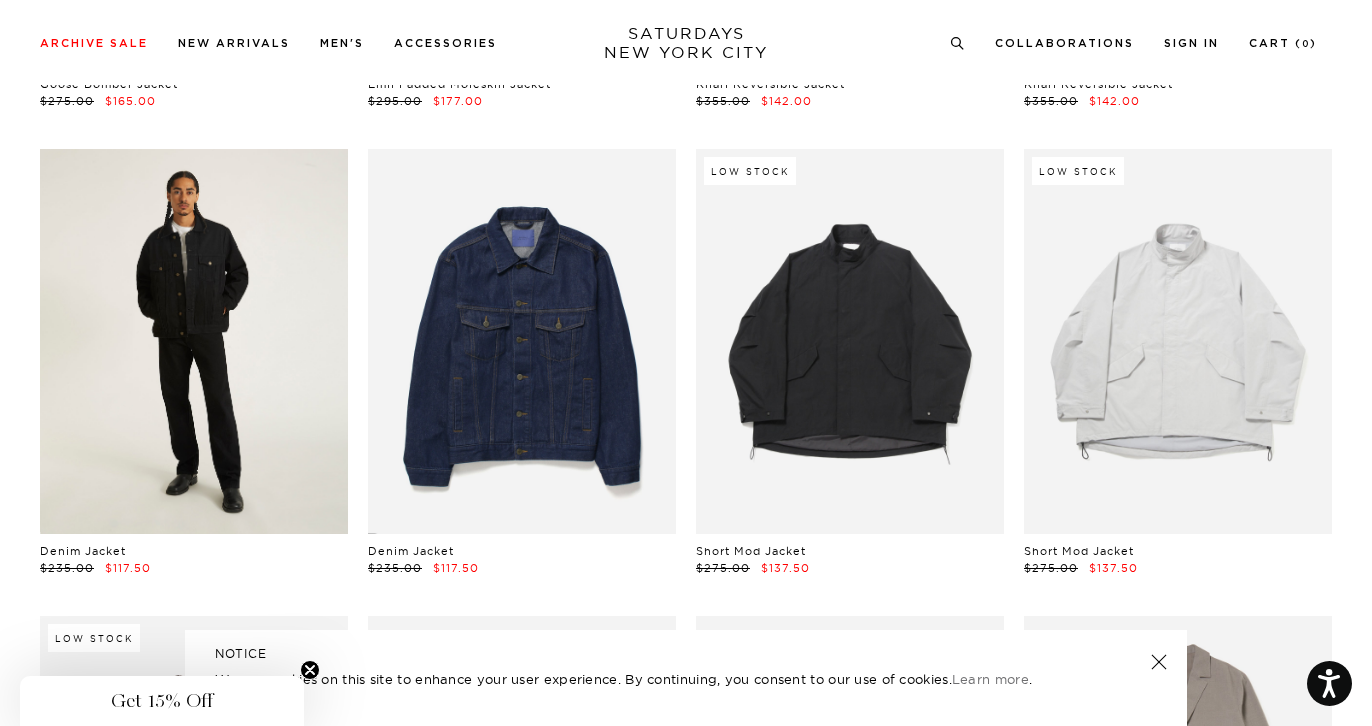 click at bounding box center (194, 341) 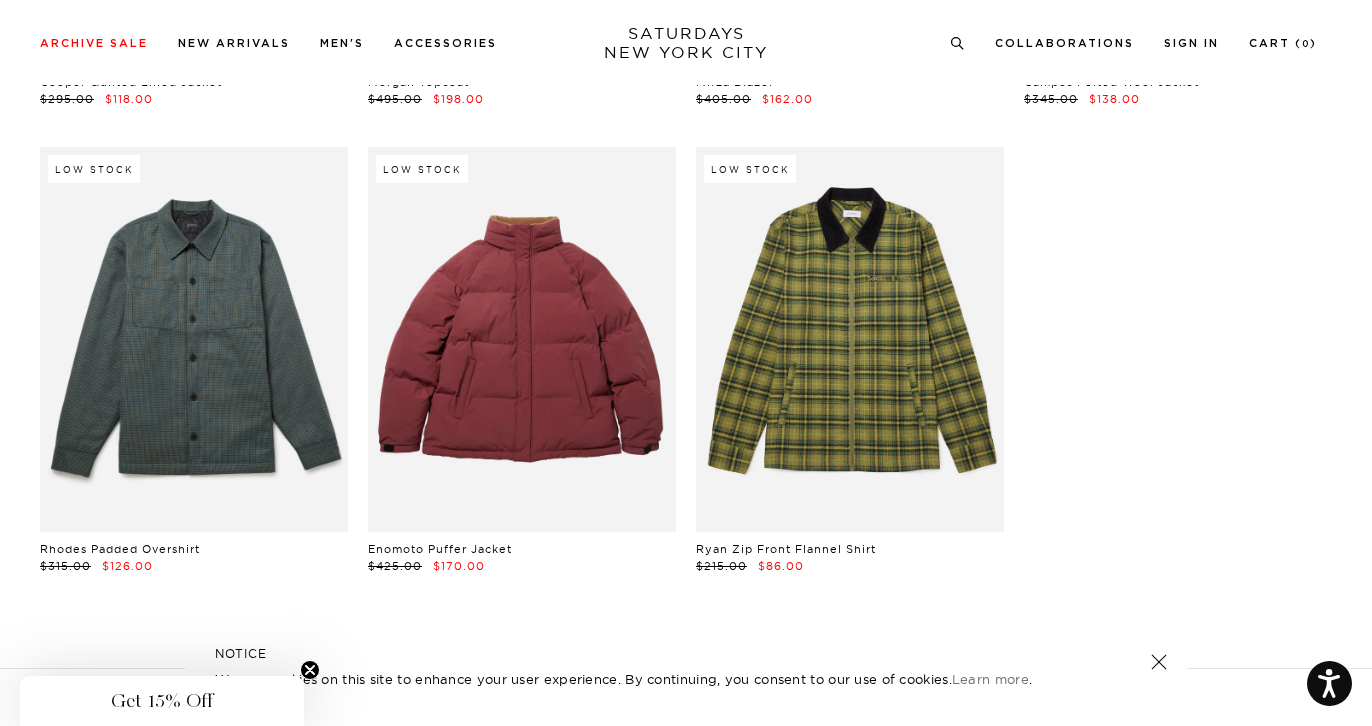 scroll, scrollTop: 4736, scrollLeft: 0, axis: vertical 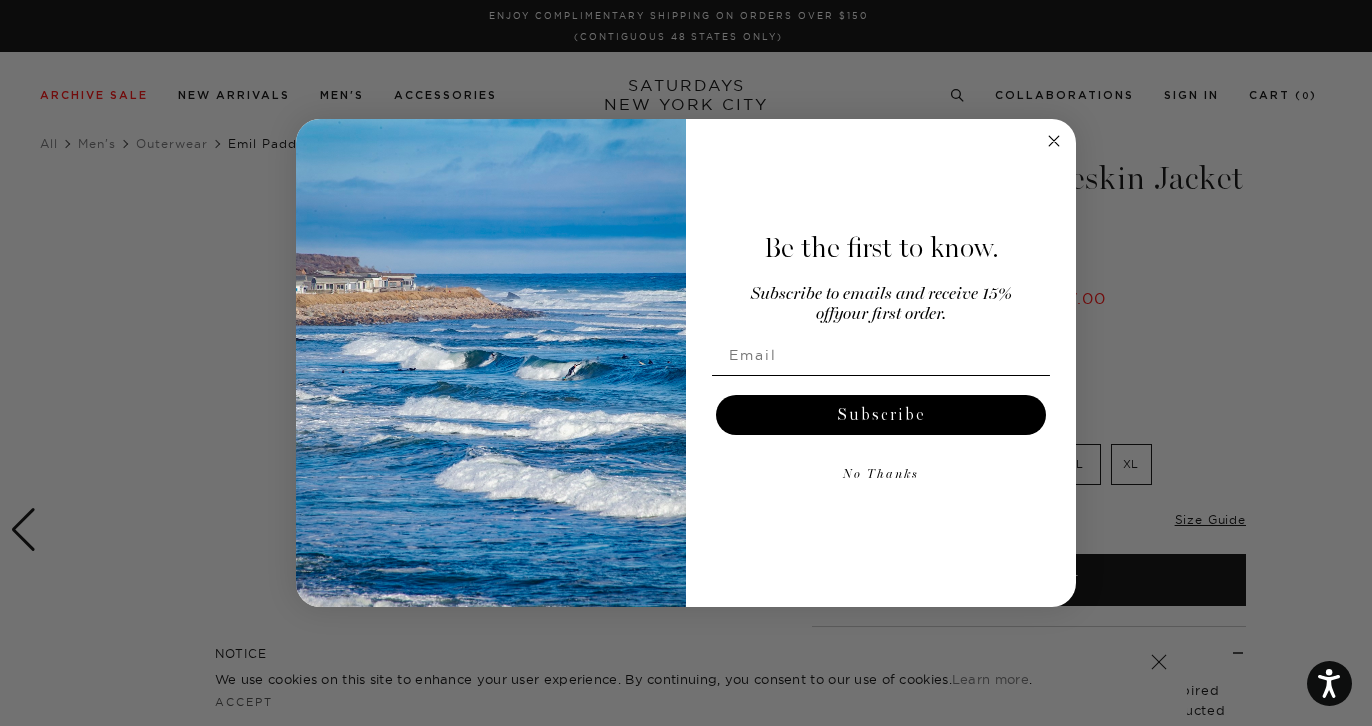 click 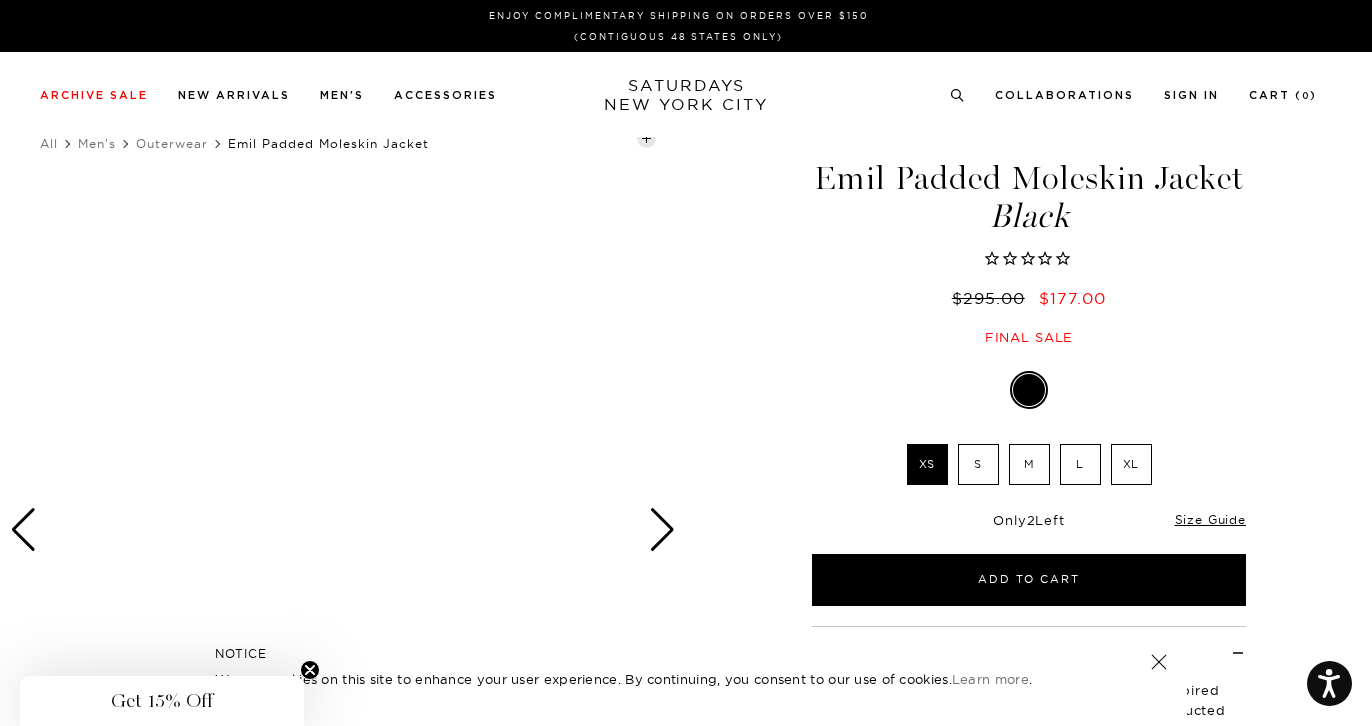 click on "L" at bounding box center [1080, 464] 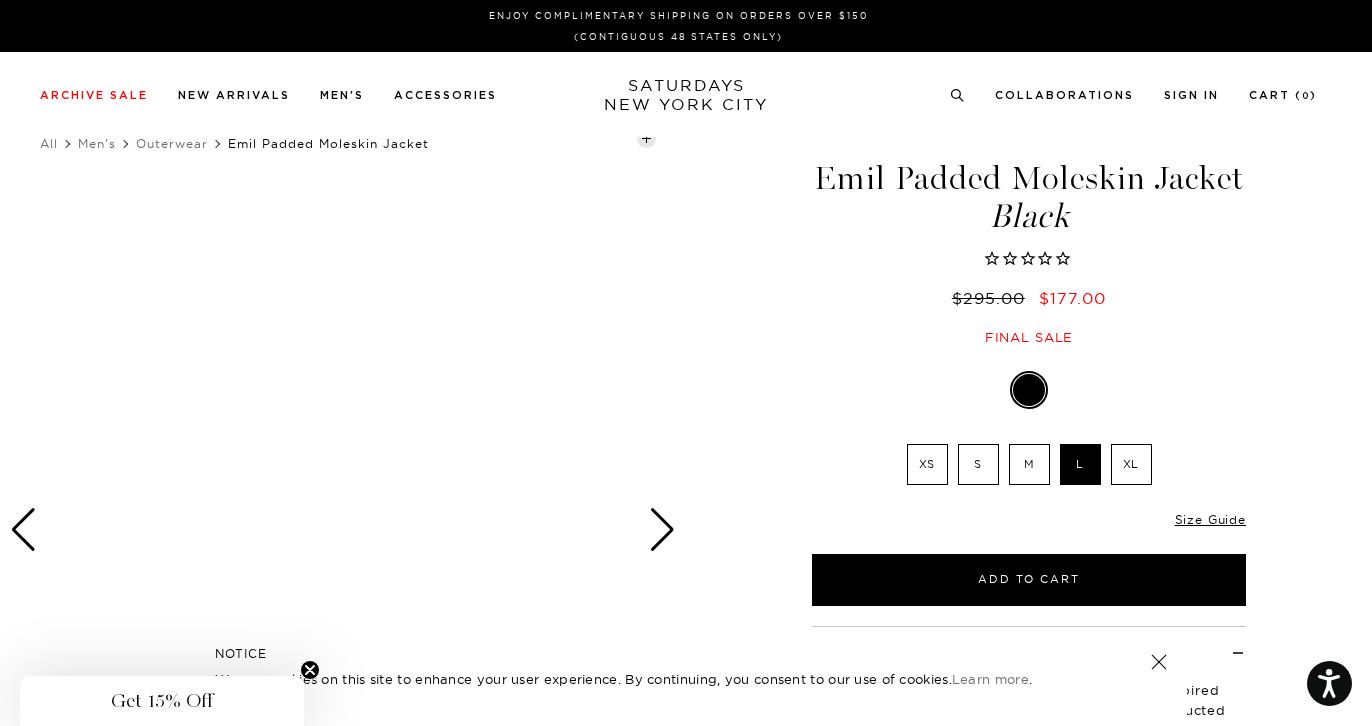 click at bounding box center [662, 530] 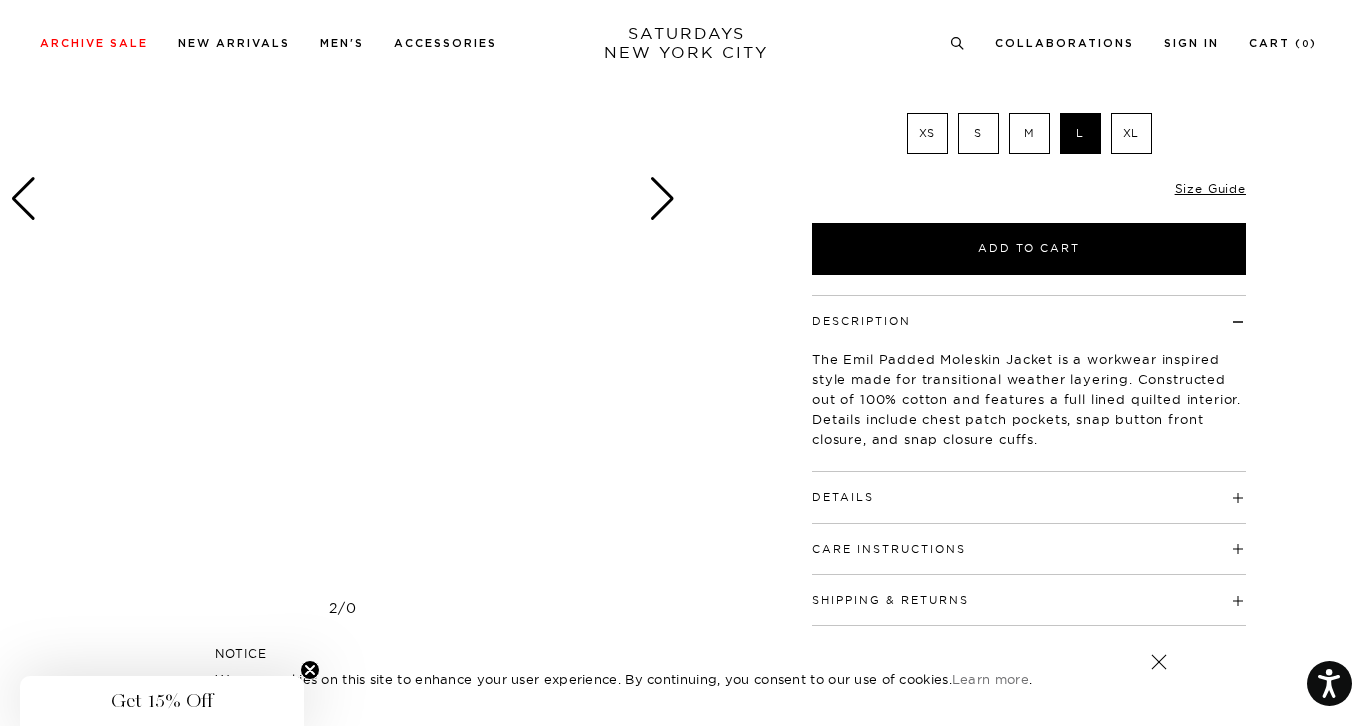 scroll, scrollTop: 330, scrollLeft: 0, axis: vertical 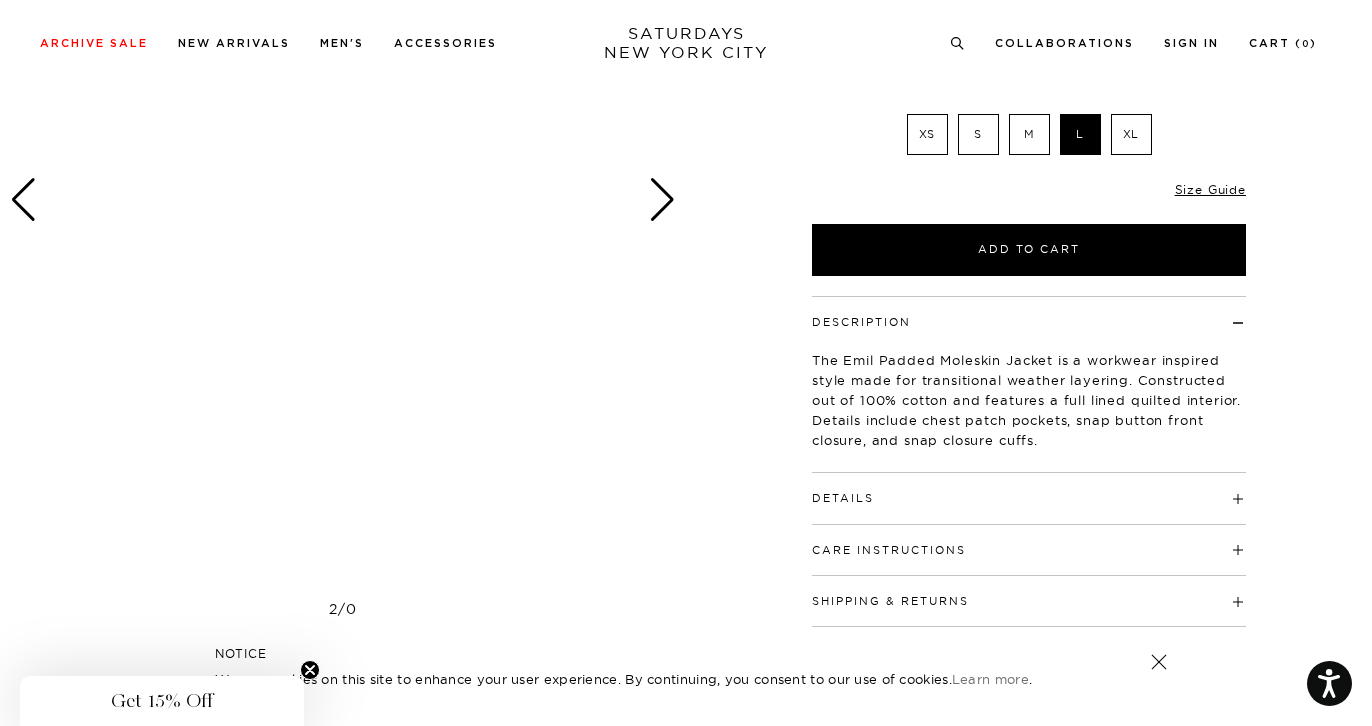 click 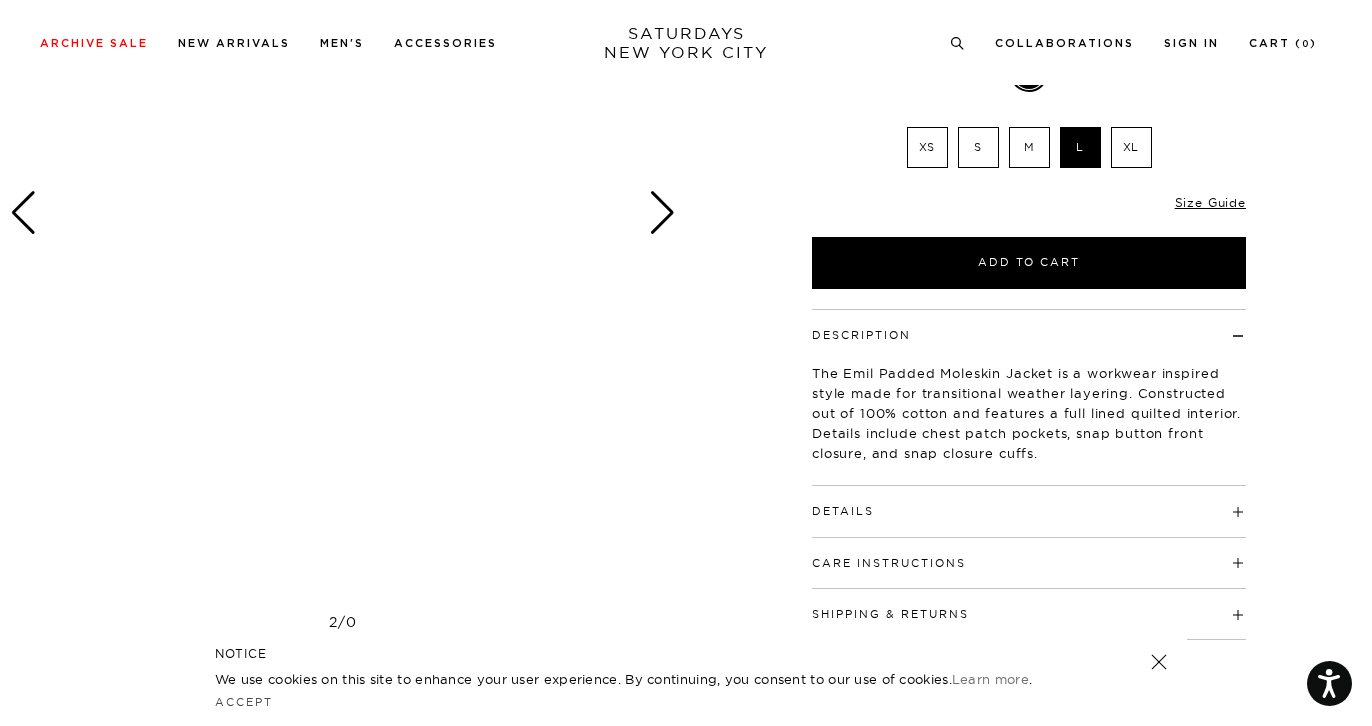 scroll, scrollTop: 316, scrollLeft: 0, axis: vertical 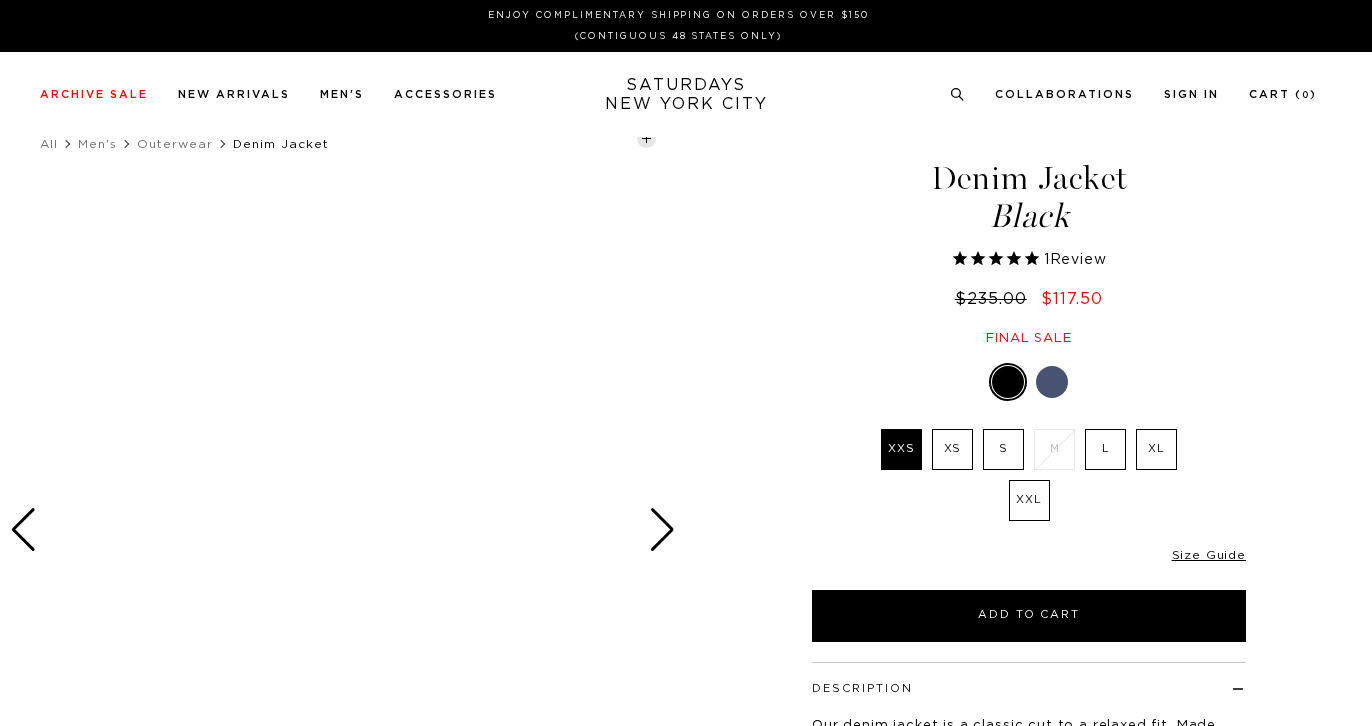 select on "recent" 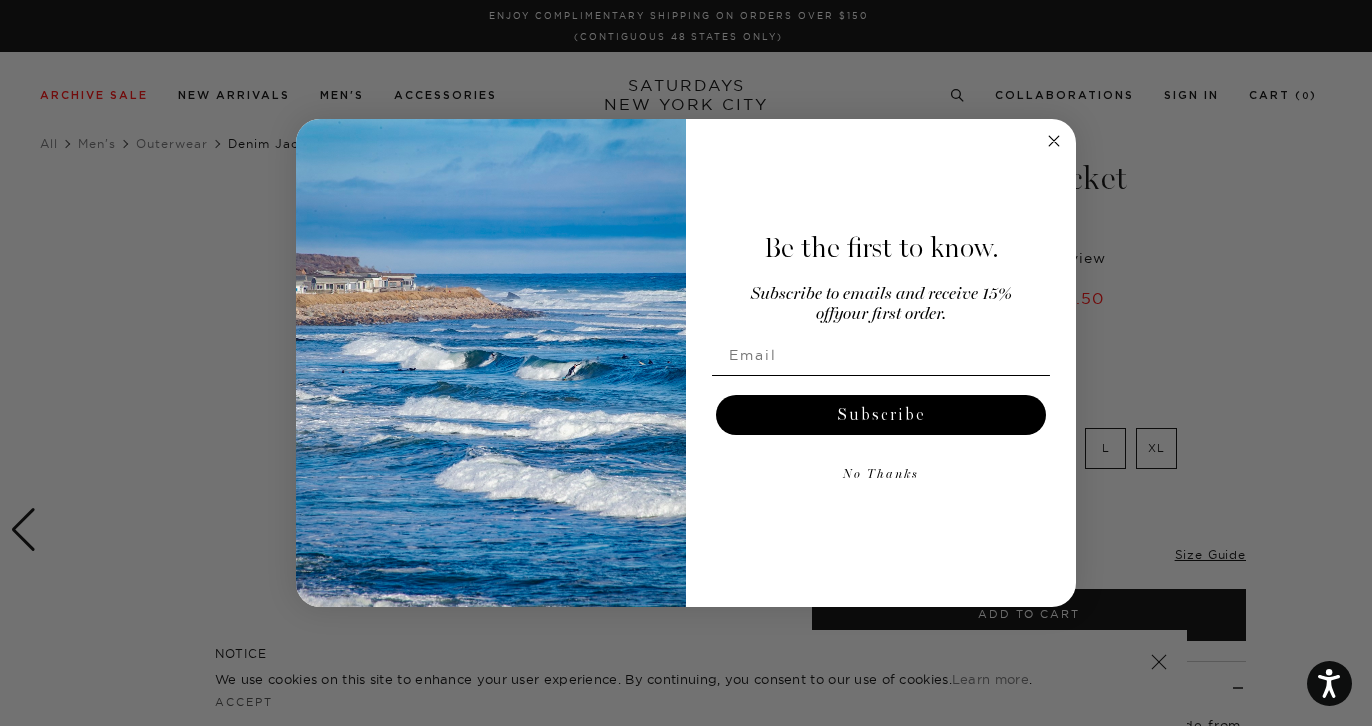 scroll, scrollTop: 0, scrollLeft: 0, axis: both 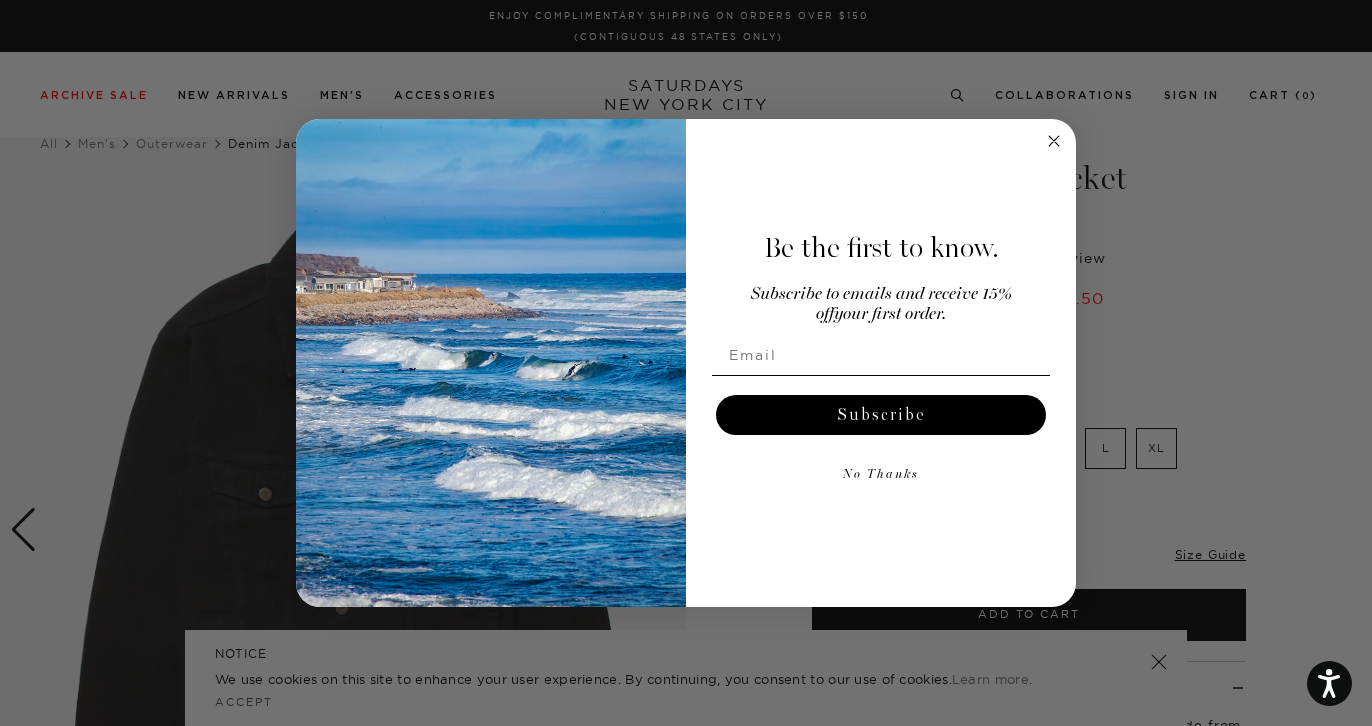 click on "Be the first to know. Subscribe to emails and receive 15%
off  your first order. Subscribe No Thanks Submit" at bounding box center [686, 363] 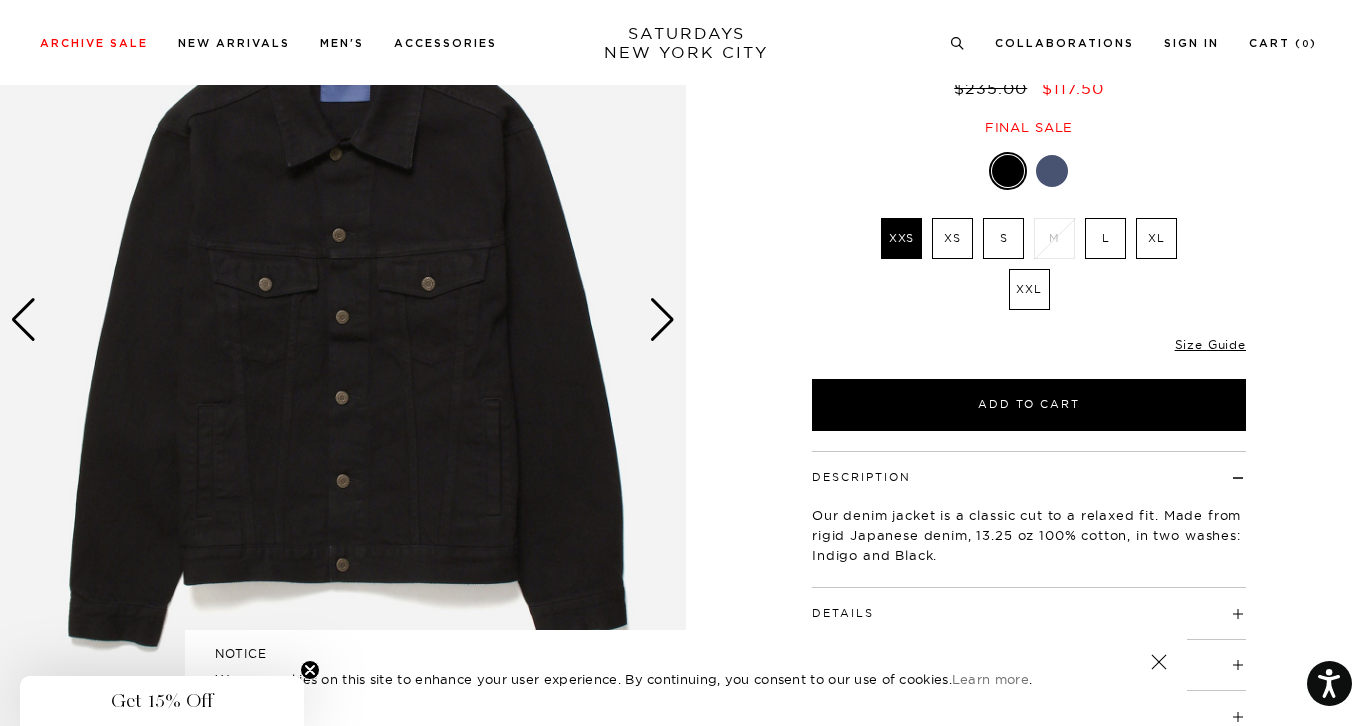 scroll, scrollTop: 216, scrollLeft: 0, axis: vertical 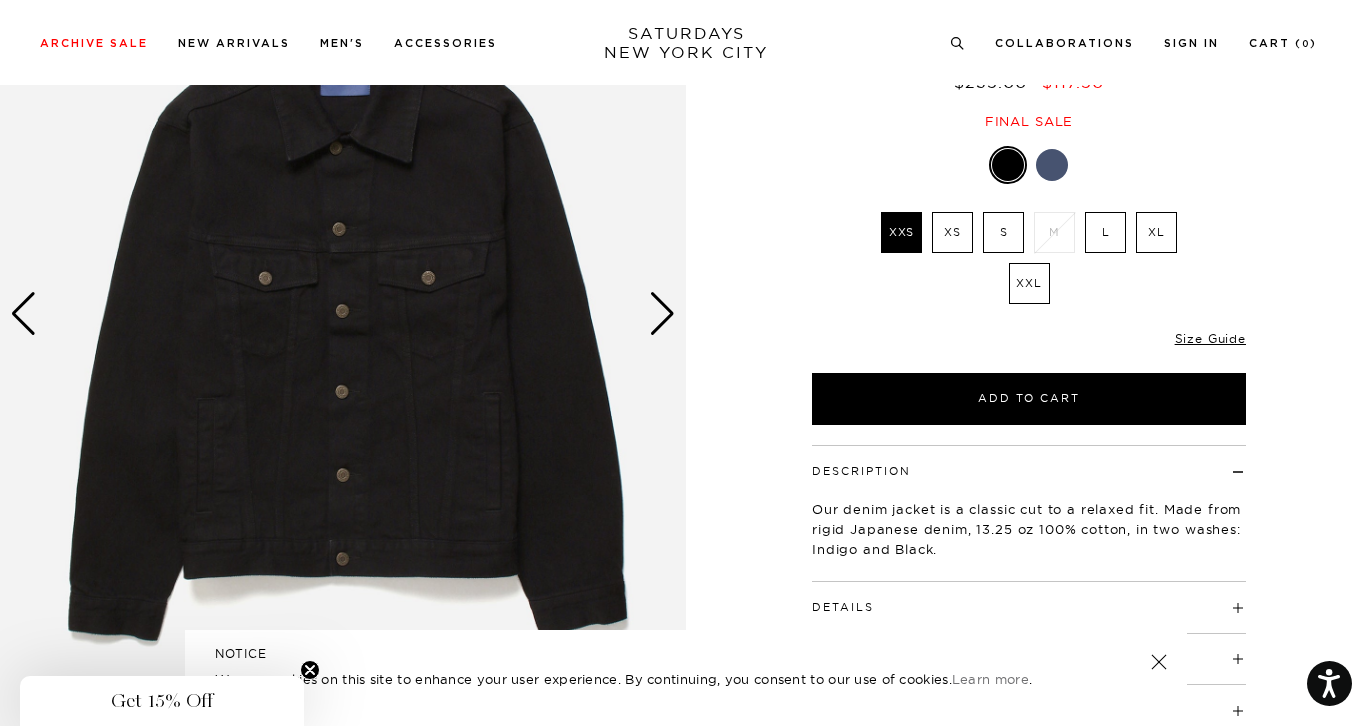 click at bounding box center [662, 314] 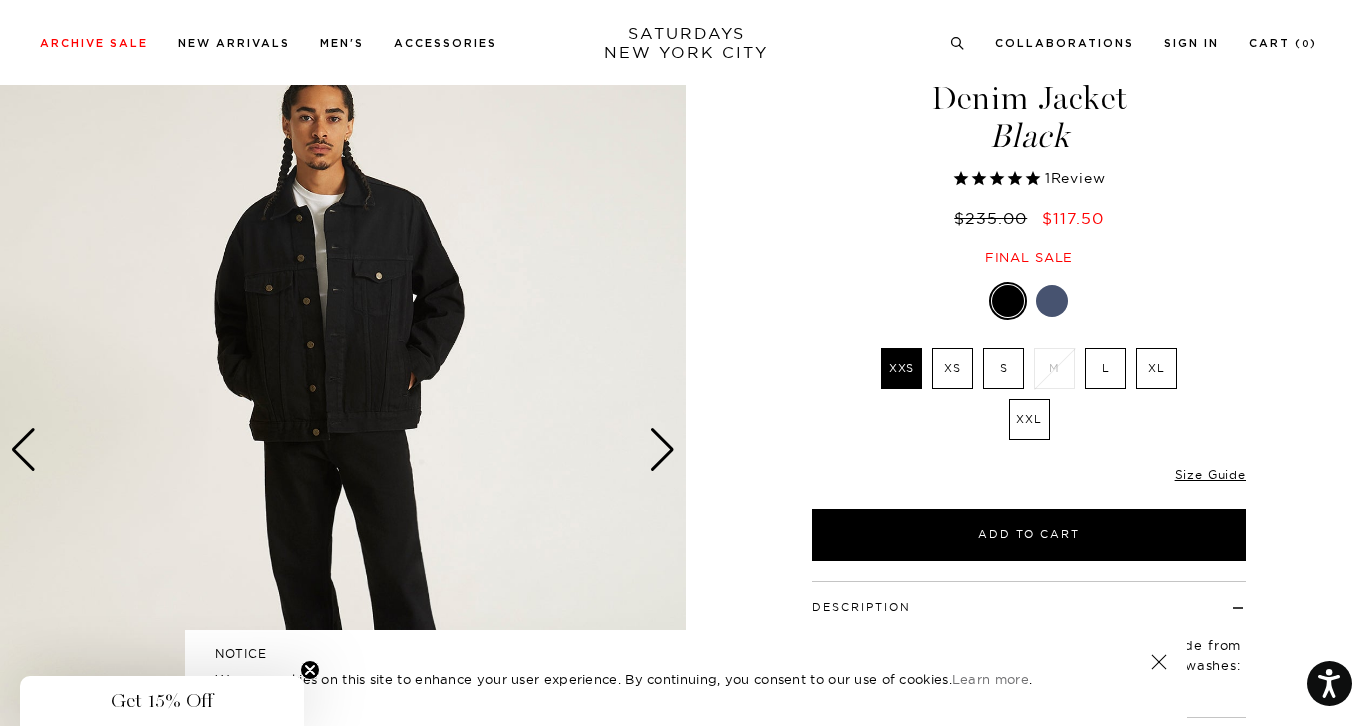 scroll, scrollTop: 79, scrollLeft: 0, axis: vertical 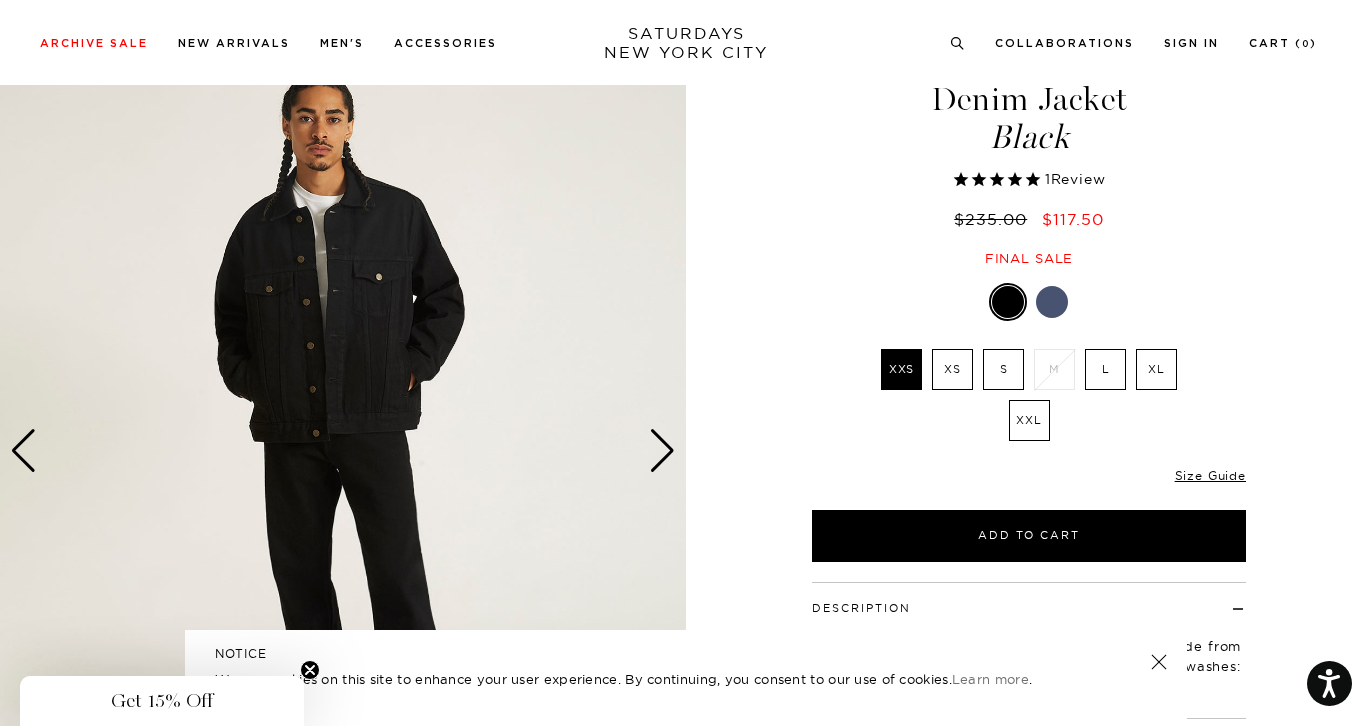 click at bounding box center (662, 451) 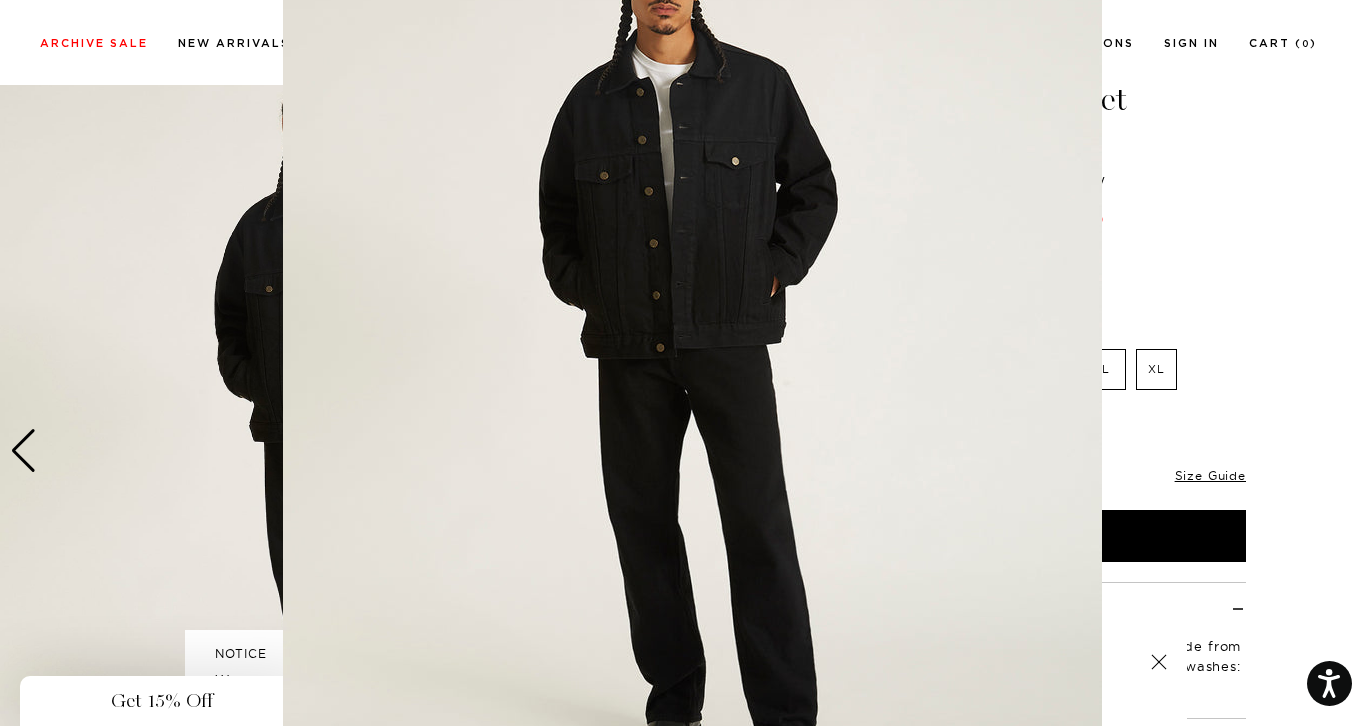 click at bounding box center (692, 369) 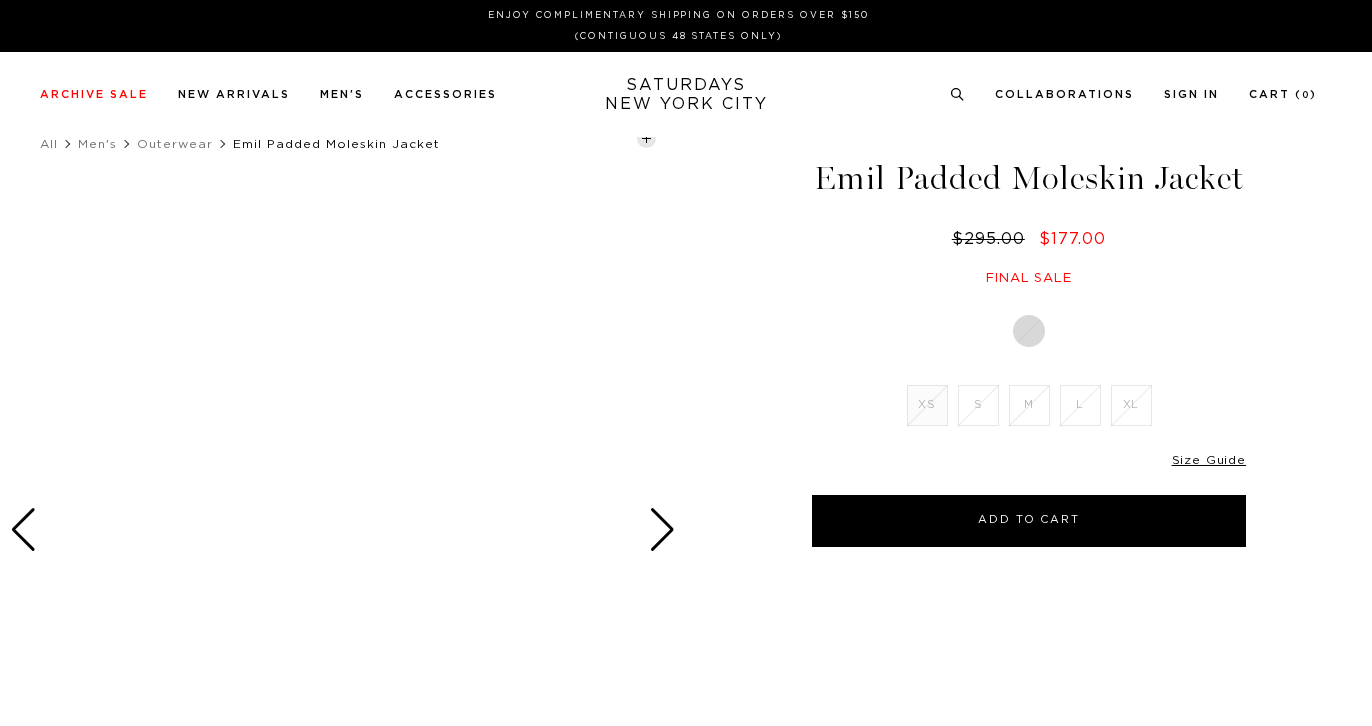 scroll, scrollTop: 0, scrollLeft: 0, axis: both 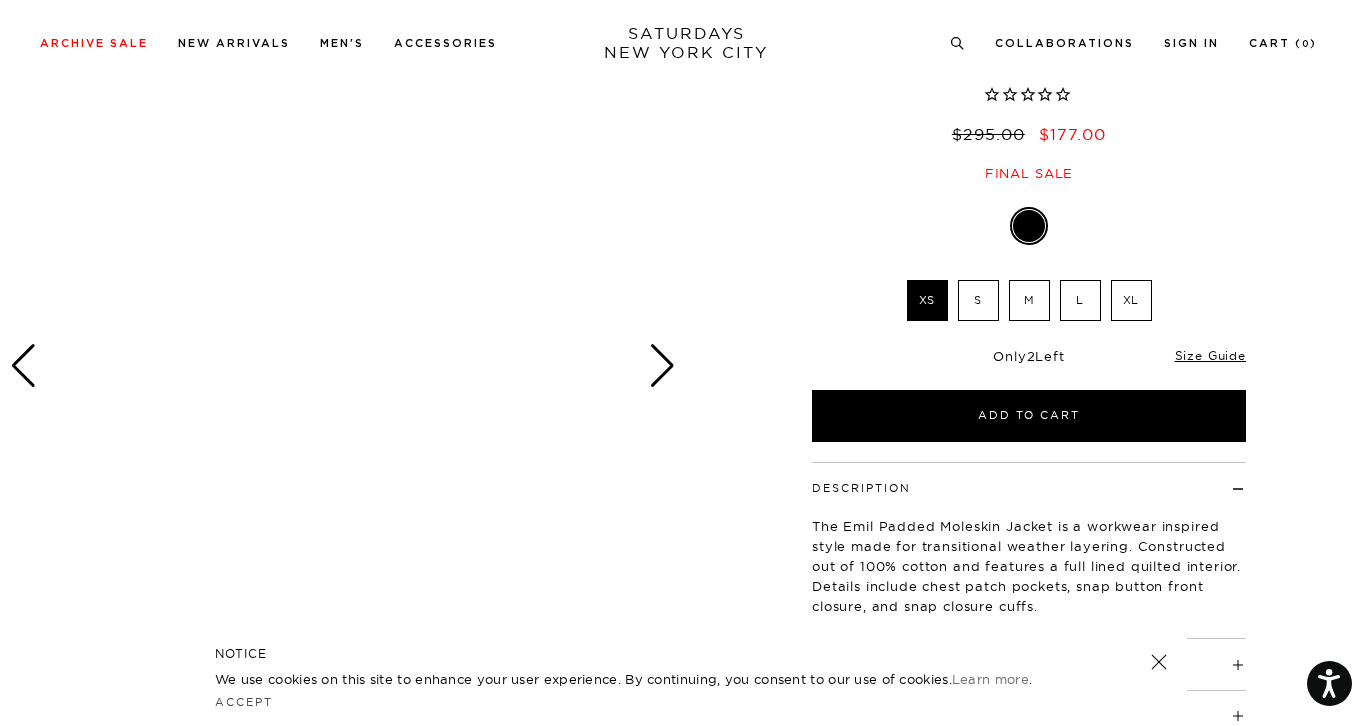 click on "L" at bounding box center (1080, 300) 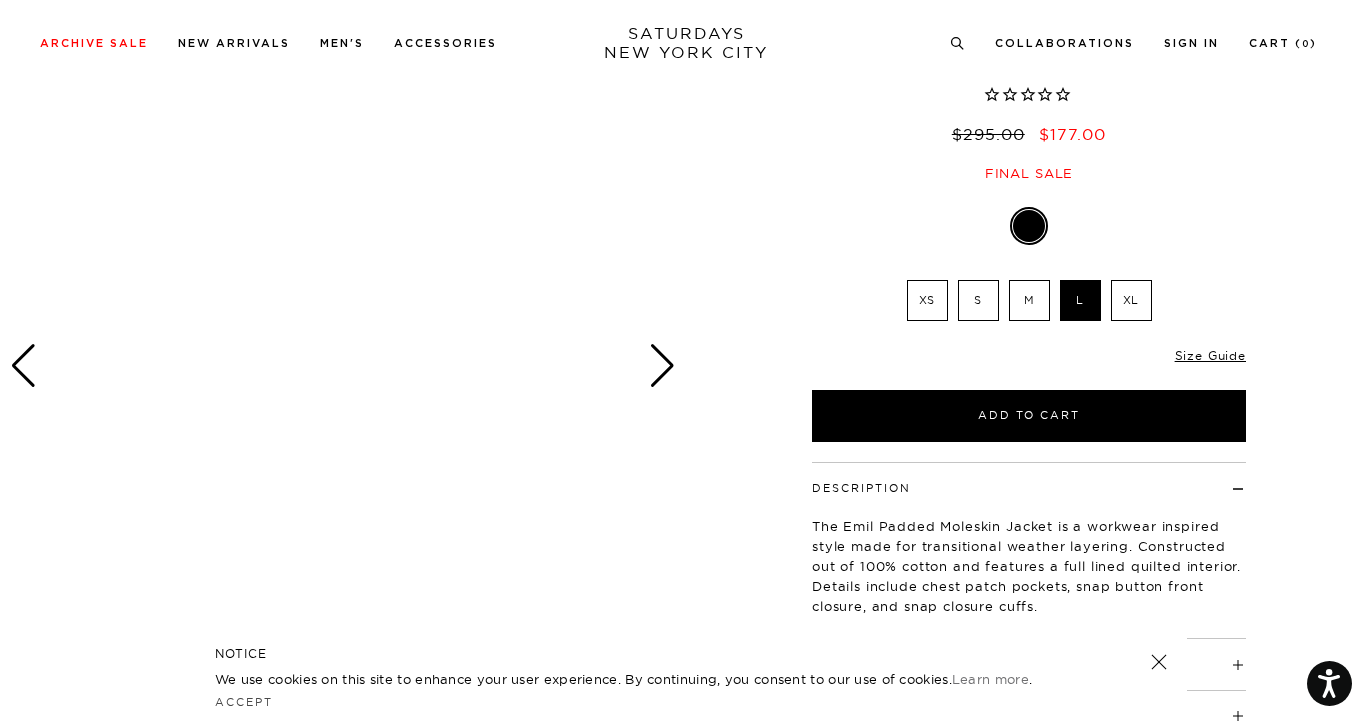 click on "XS" at bounding box center [927, 300] 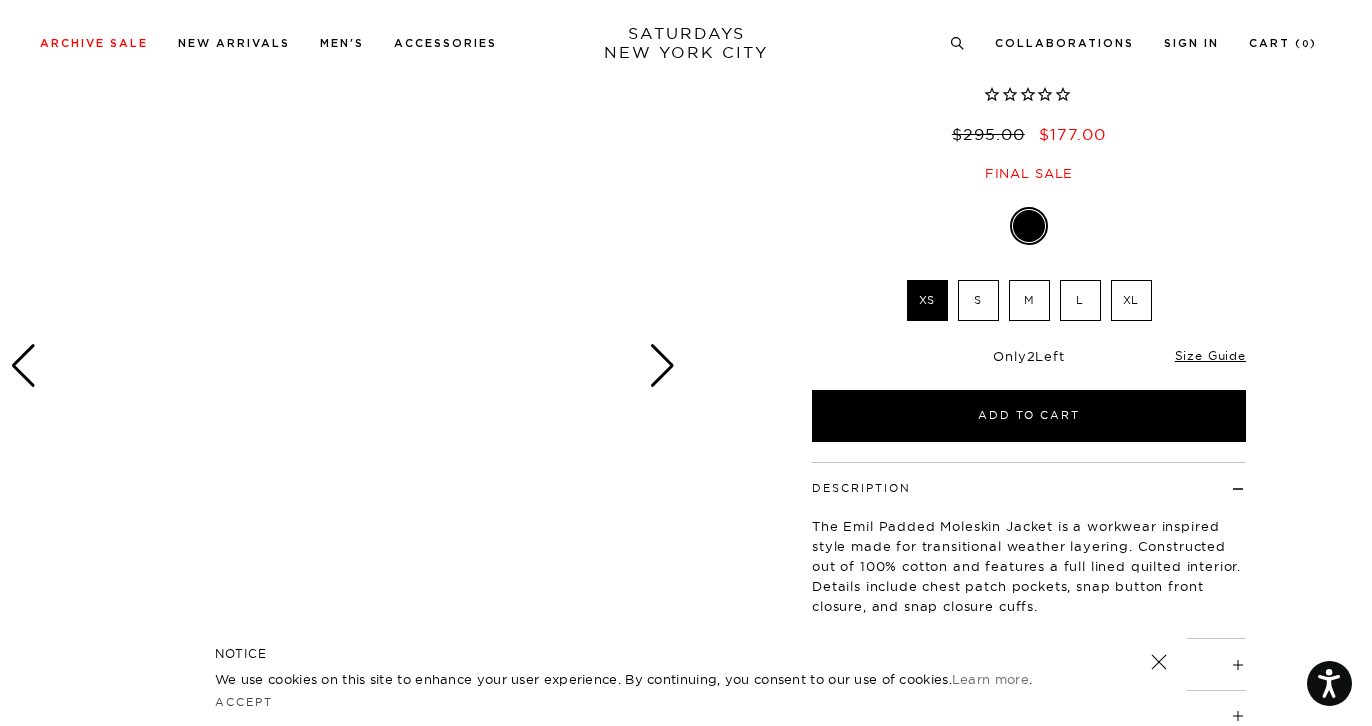 click on "L" at bounding box center [1080, 300] 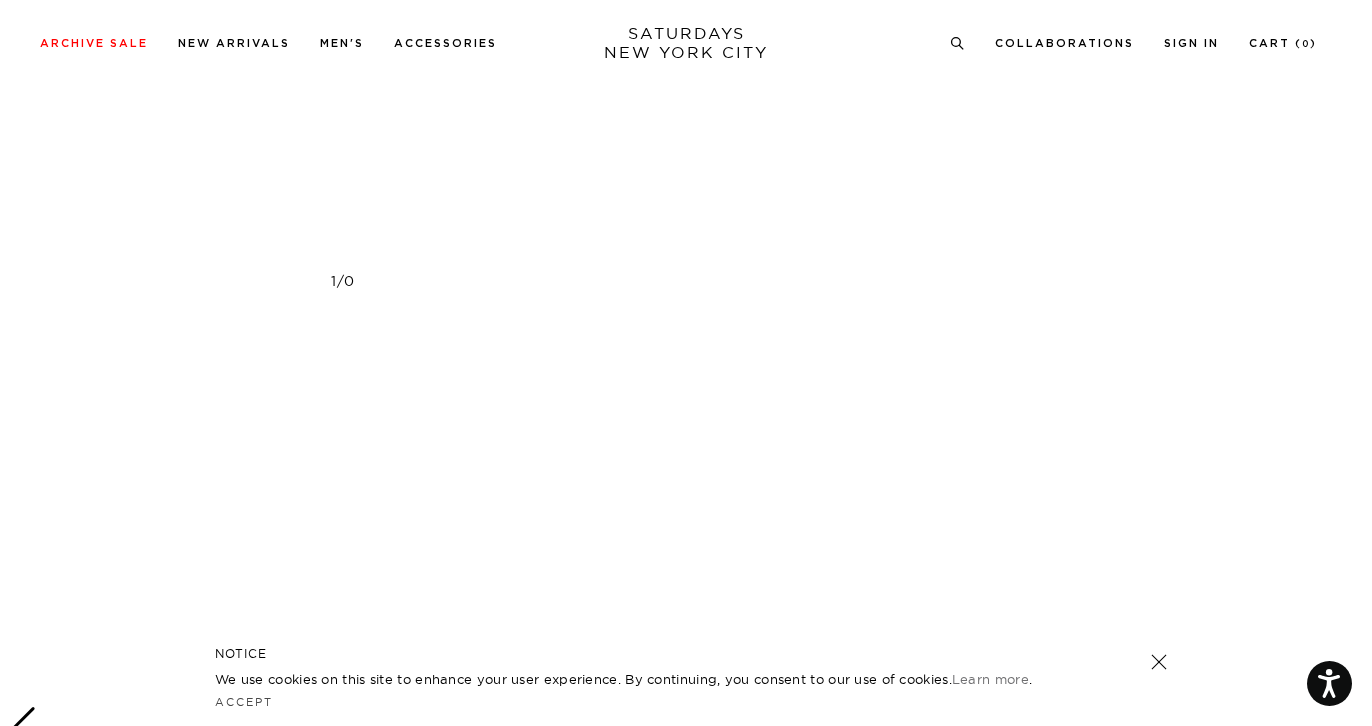 scroll, scrollTop: 1681, scrollLeft: 0, axis: vertical 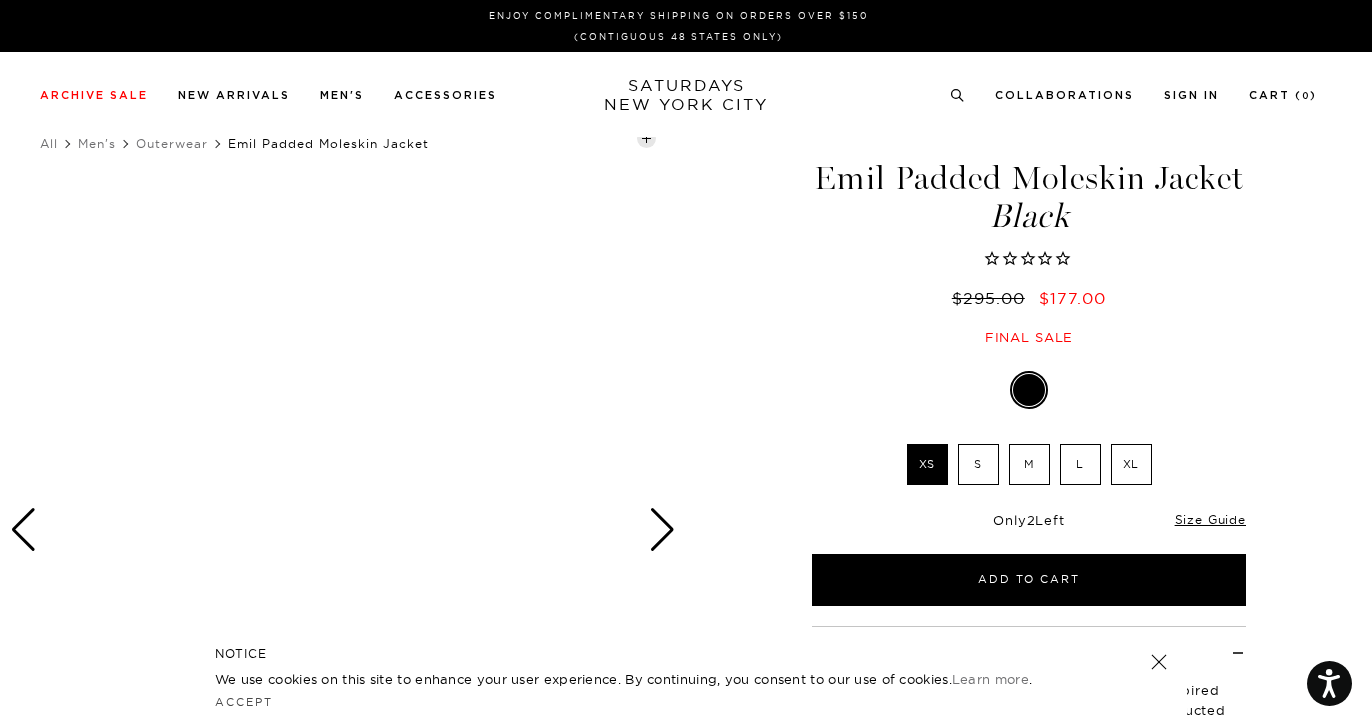 click at bounding box center (1159, 662) 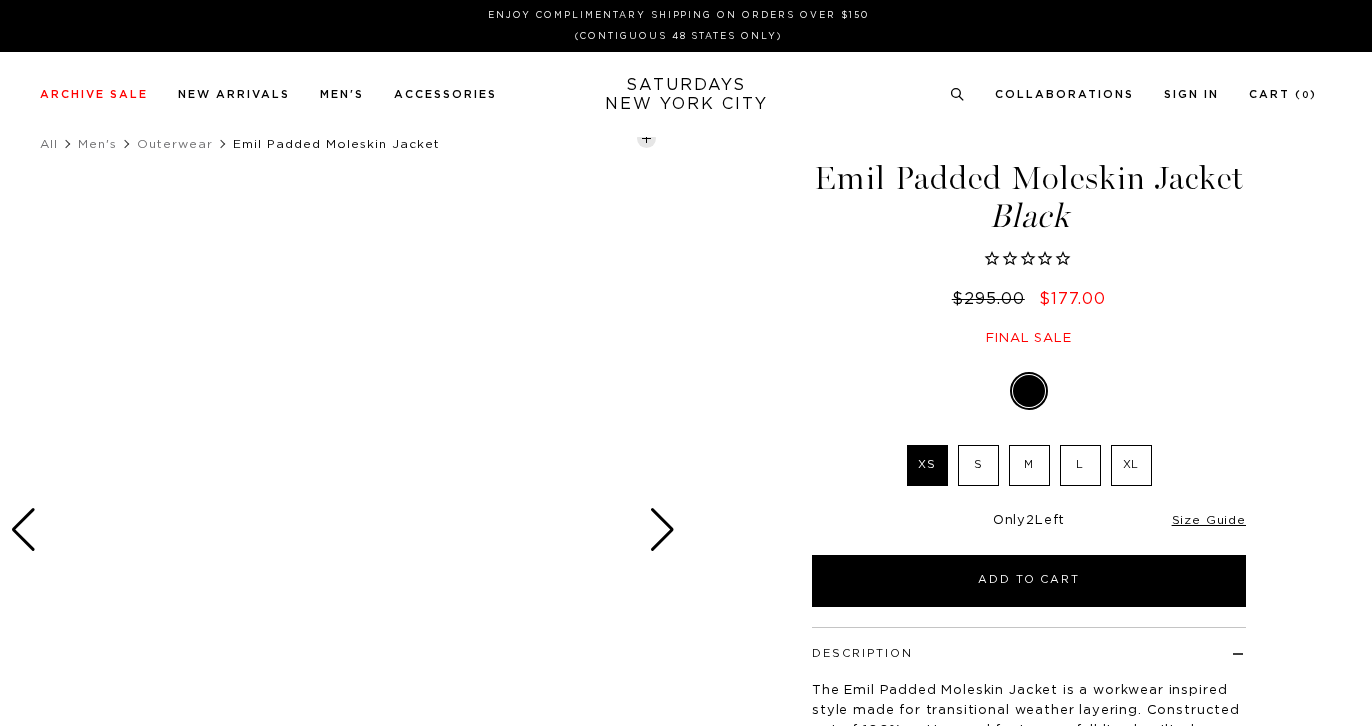 scroll, scrollTop: 0, scrollLeft: 0, axis: both 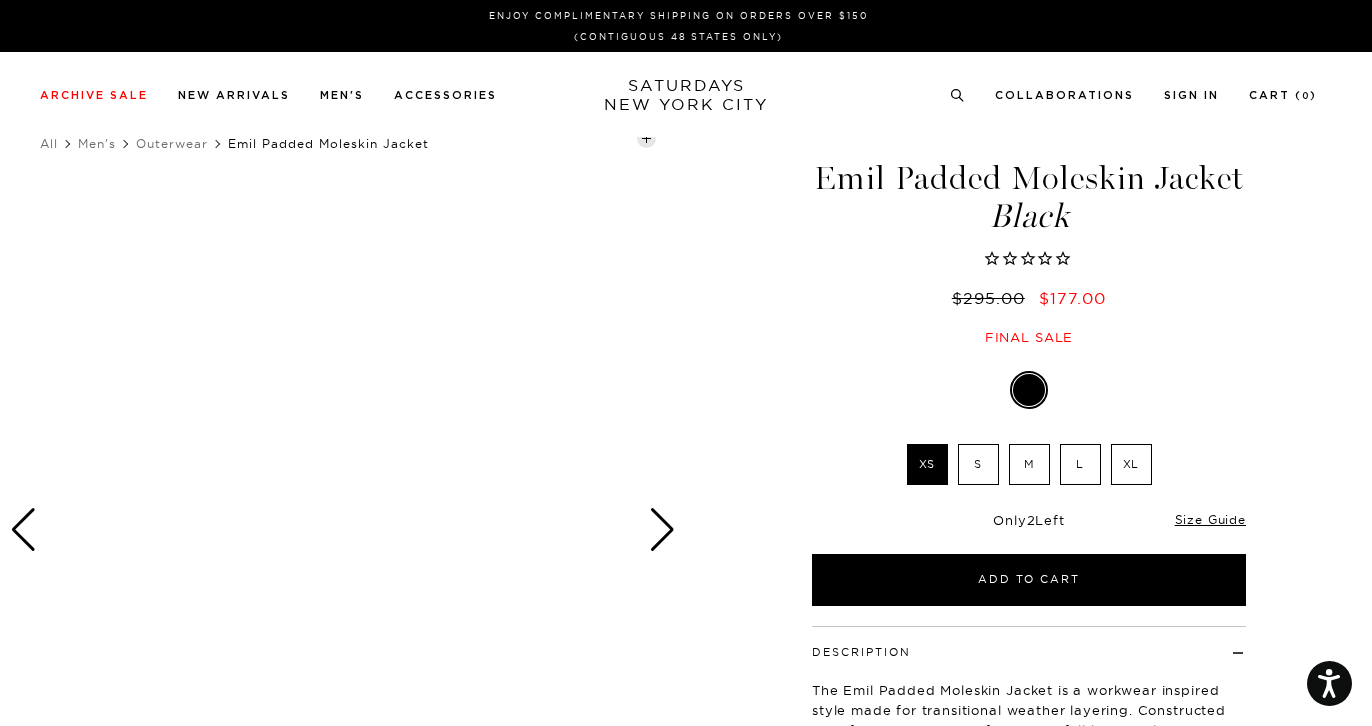 click at bounding box center (343, 530) 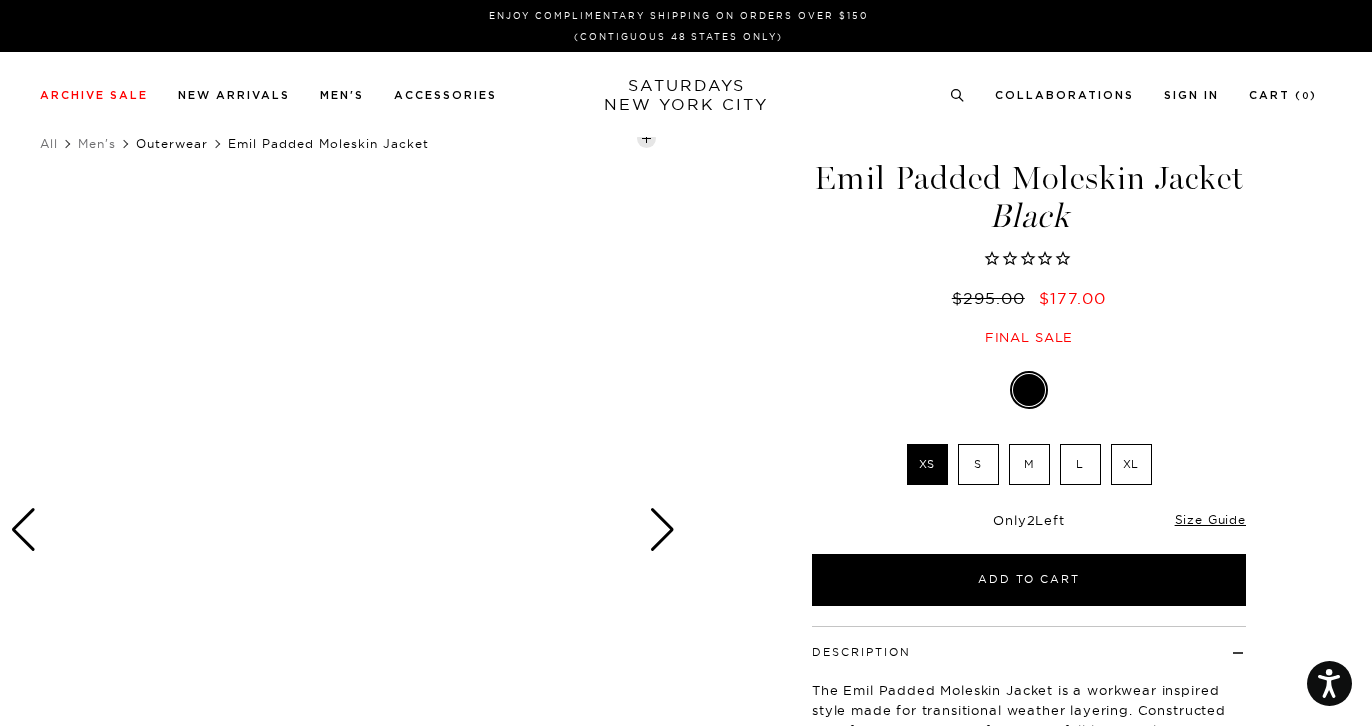 click on "Outerwear" at bounding box center [172, 143] 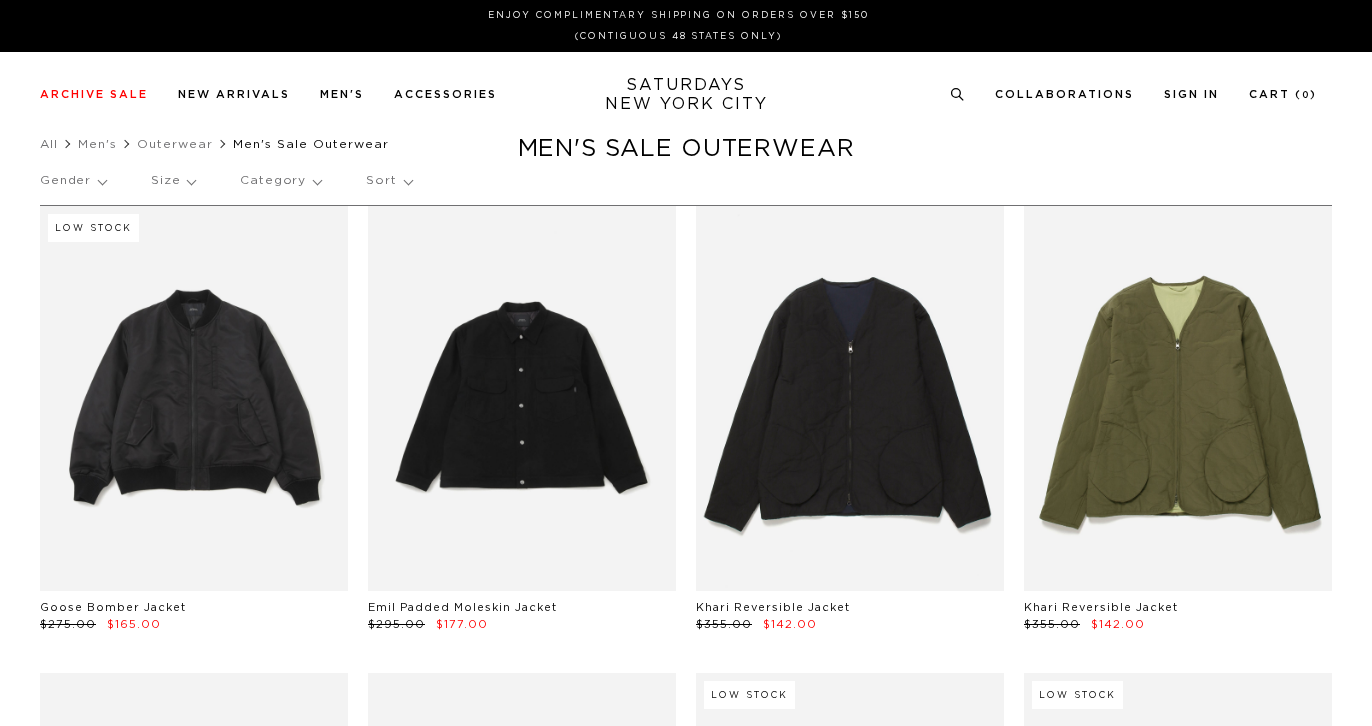 scroll, scrollTop: 0, scrollLeft: 0, axis: both 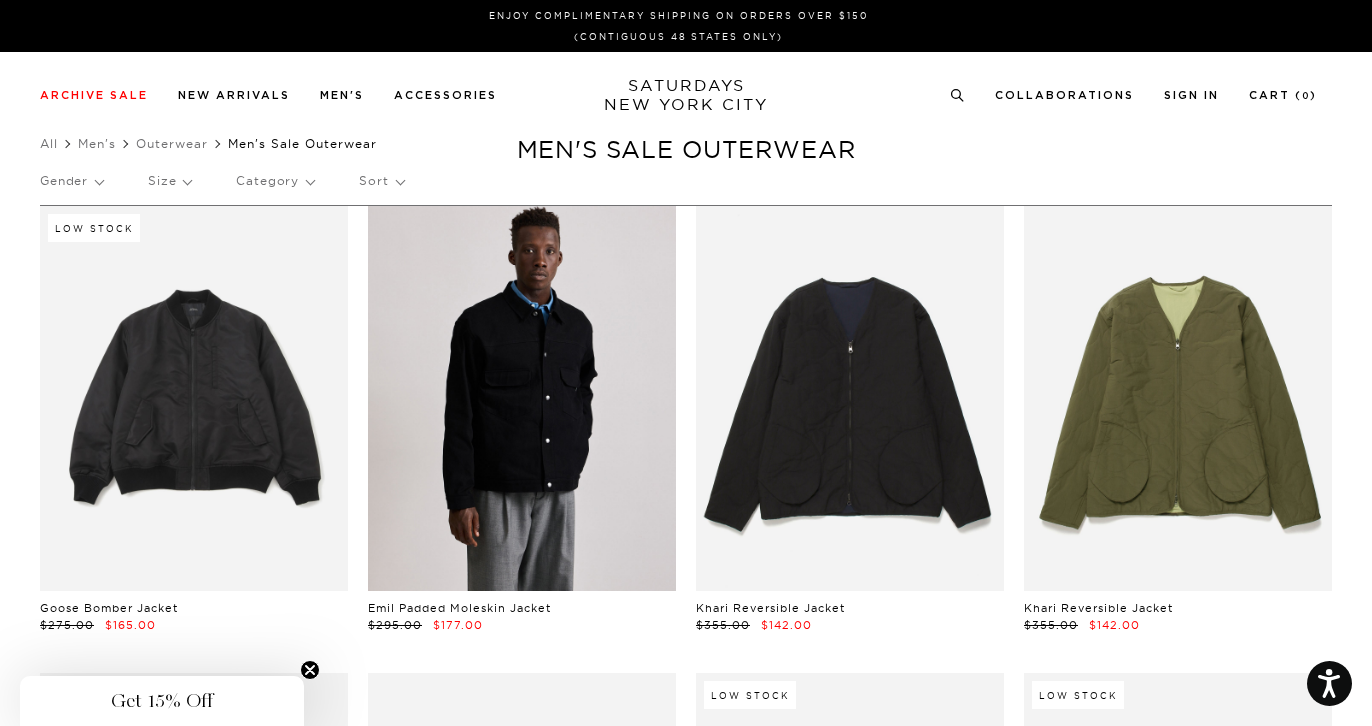 click at bounding box center [522, 398] 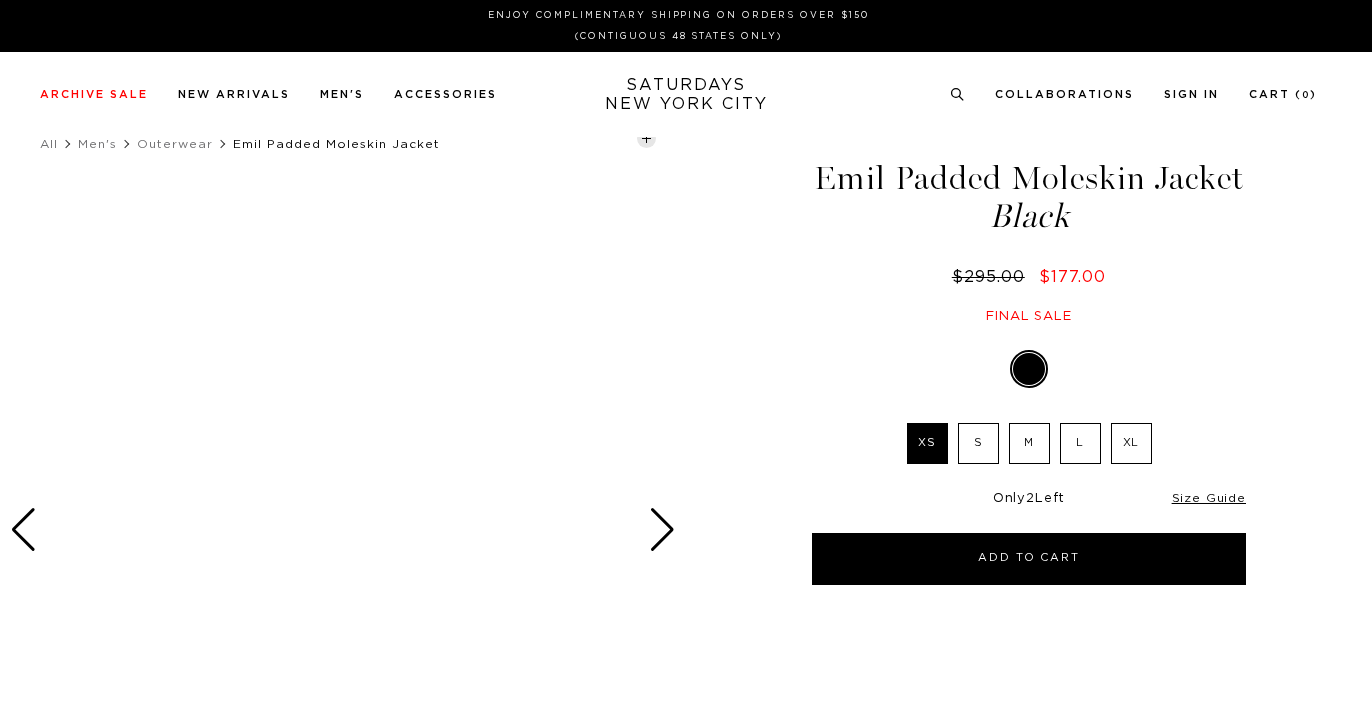 scroll, scrollTop: 0, scrollLeft: 0, axis: both 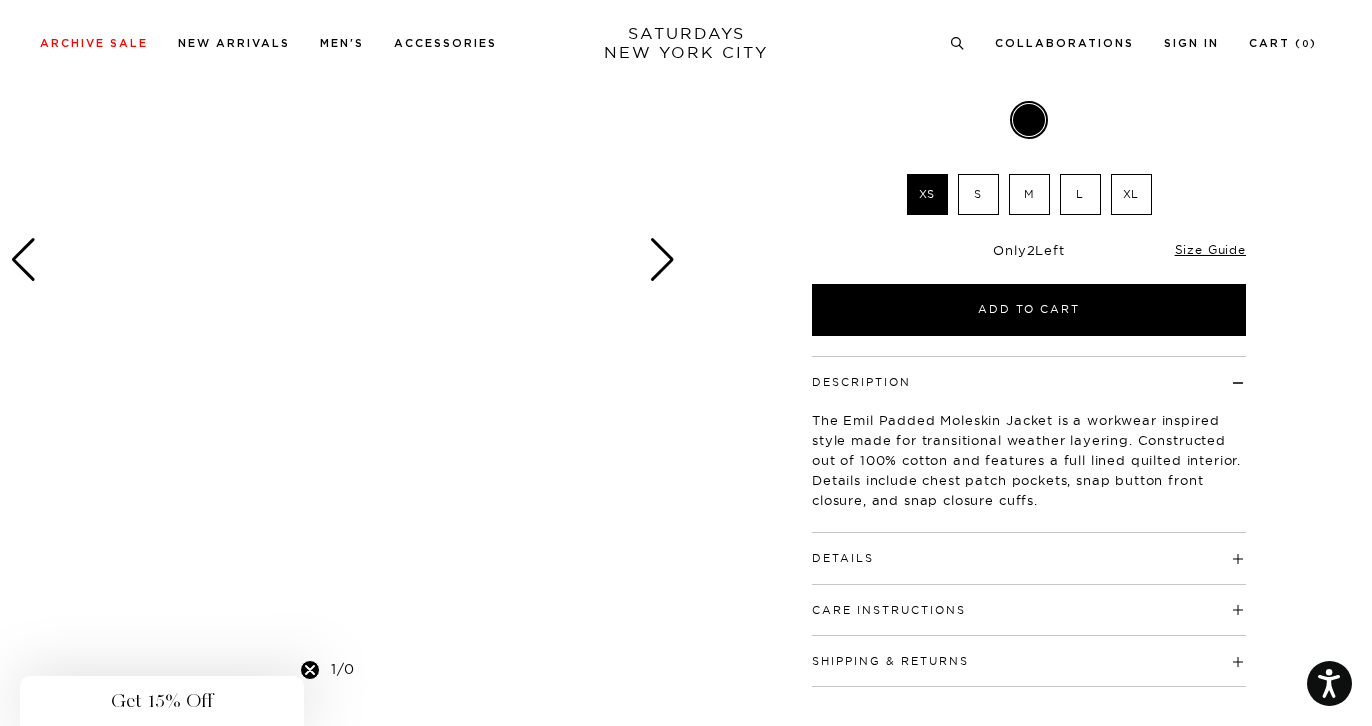 click on "Press Option+1 for screen-reader mode, Option+0 to cancel Accessibility Screen-Reader Guide, Feedback, and Issue Reporting | New window
Enjoy Complimentary Shipping on Orders Over $150  (Contiguous 48 States Only)
Archive Sale
Men's
Tees
Shirts
Shorts
Swim
Women's" at bounding box center (686, 3460) 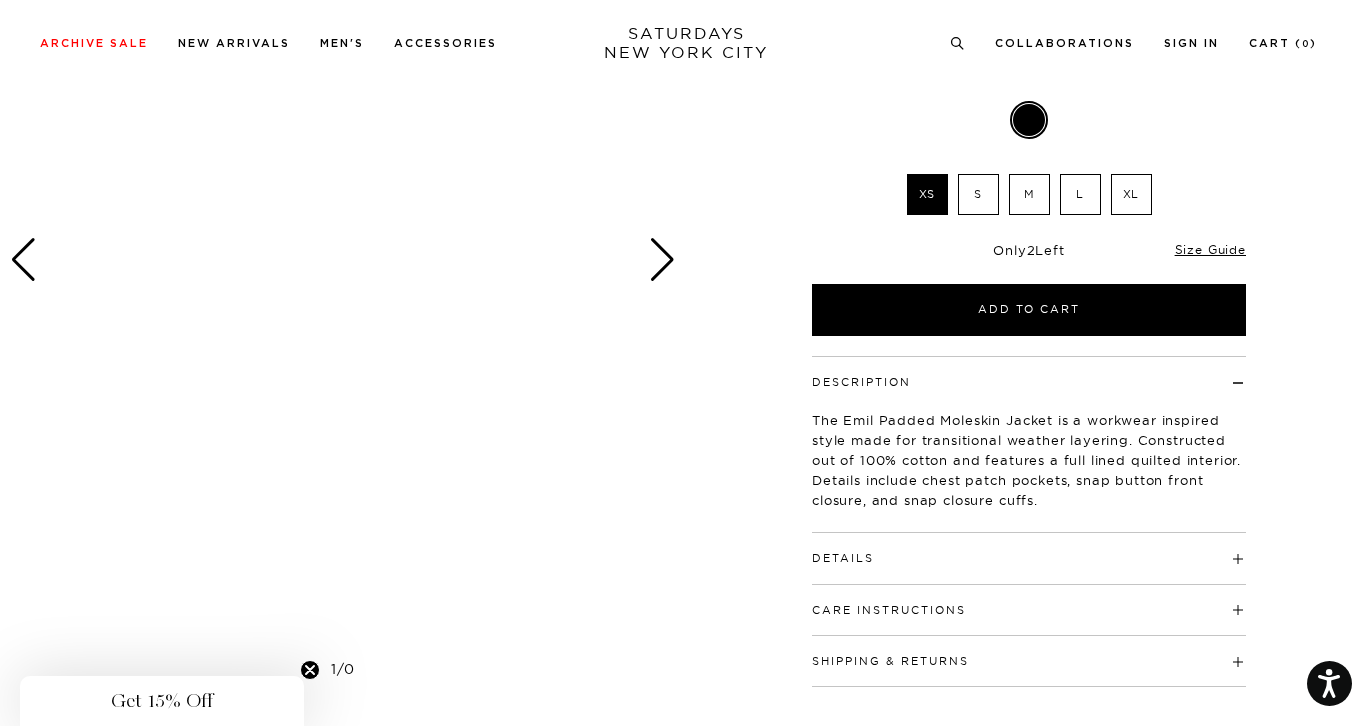 click 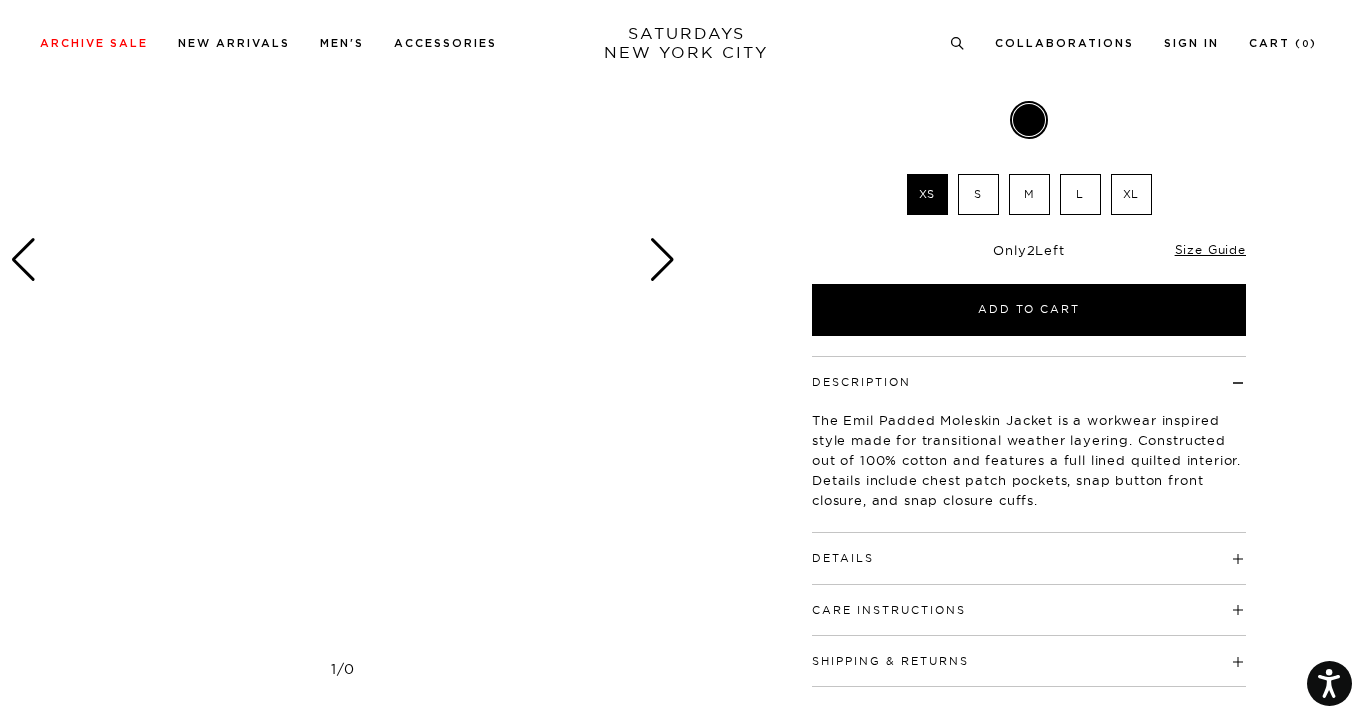 click at bounding box center (342, 260) 